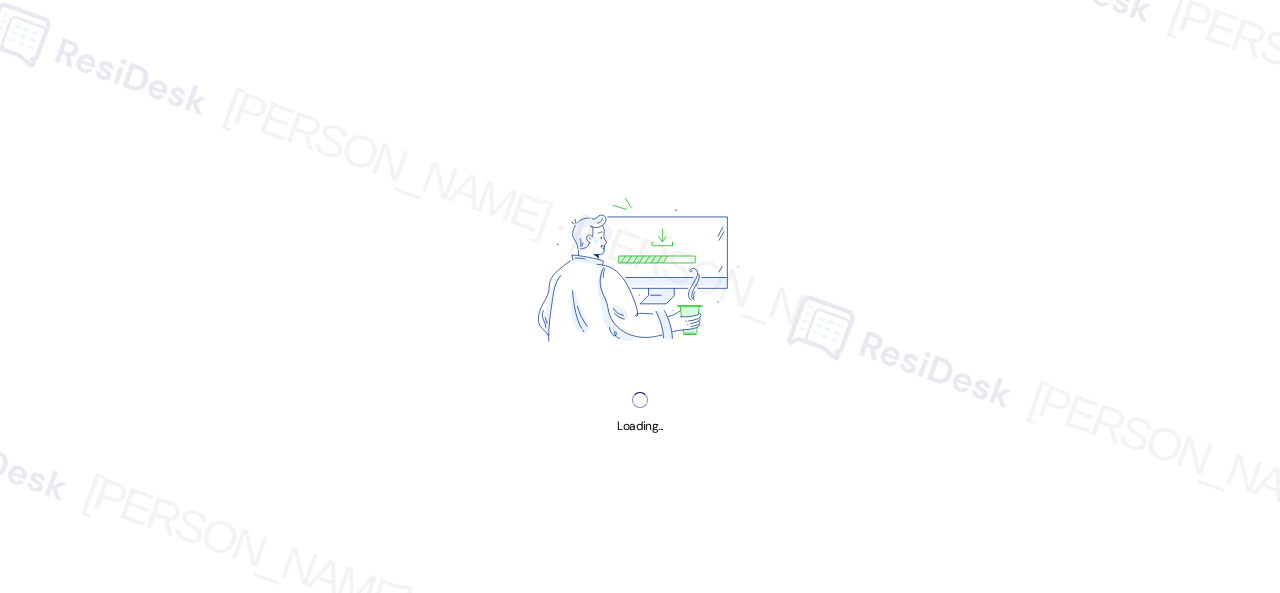 scroll, scrollTop: 0, scrollLeft: 0, axis: both 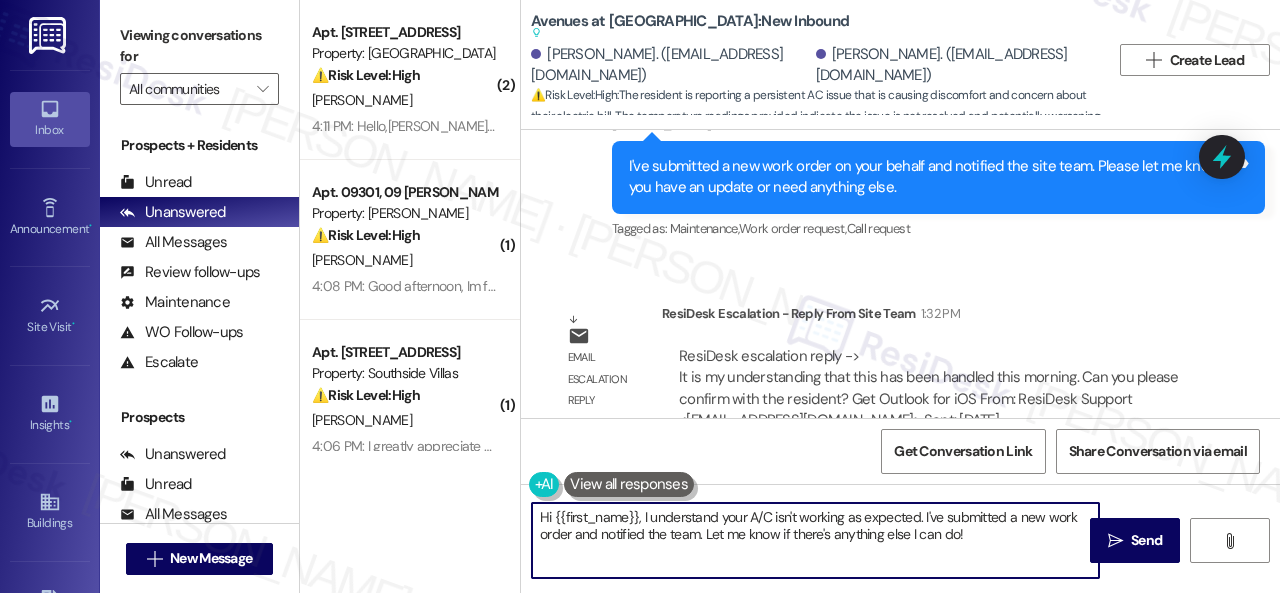 drag, startPoint x: 986, startPoint y: 537, endPoint x: 372, endPoint y: 508, distance: 614.68445 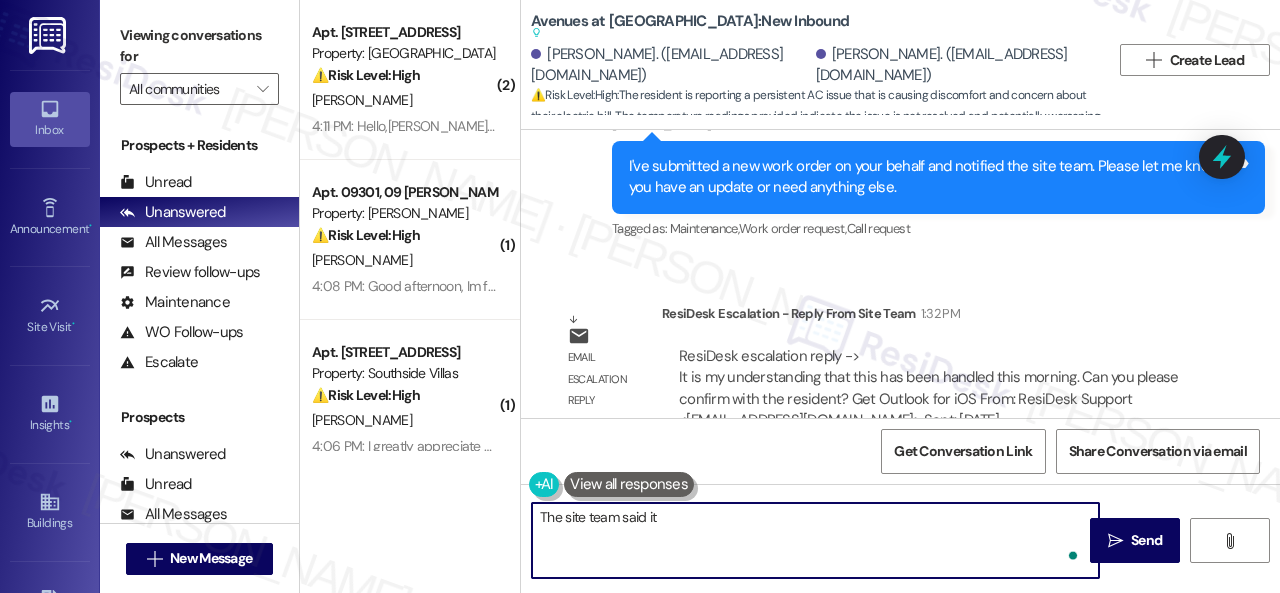 paste on "has been handled this morning." 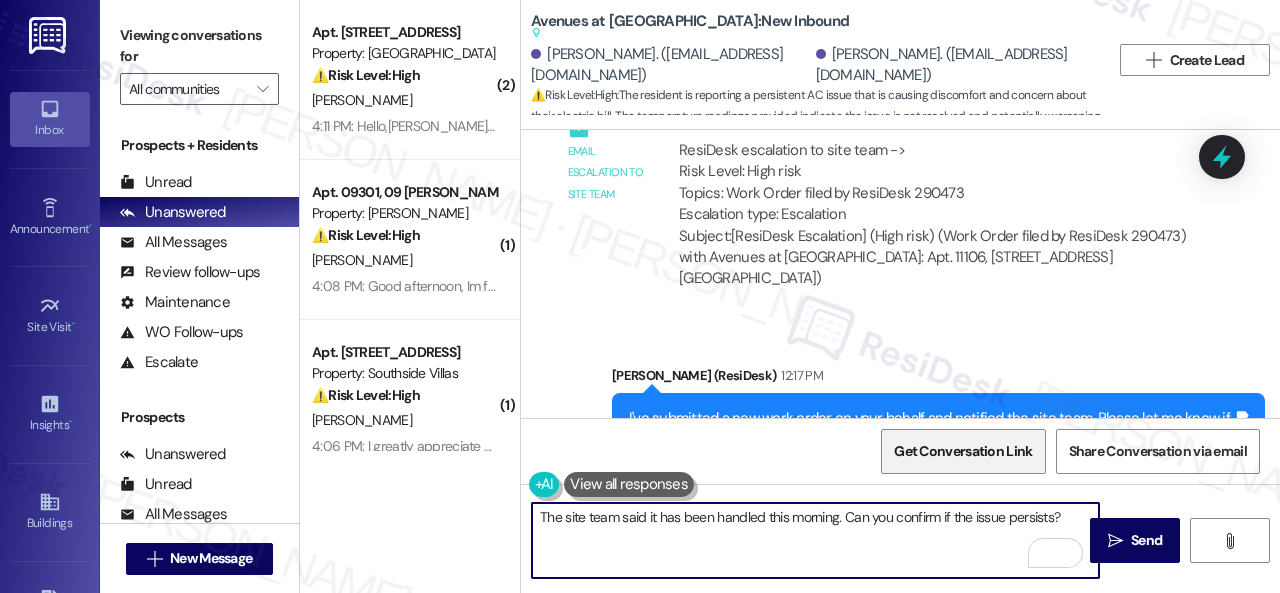 scroll, scrollTop: 4944, scrollLeft: 0, axis: vertical 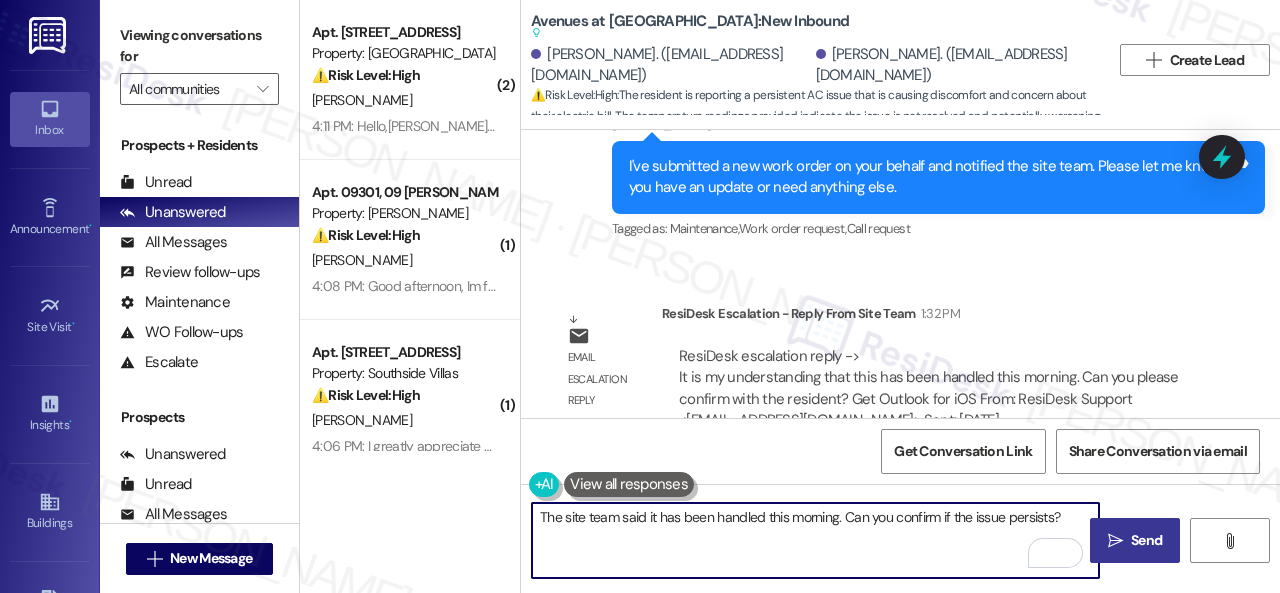 type on "The site team said it has been handled this morning. Can you confirm if the issue persists?" 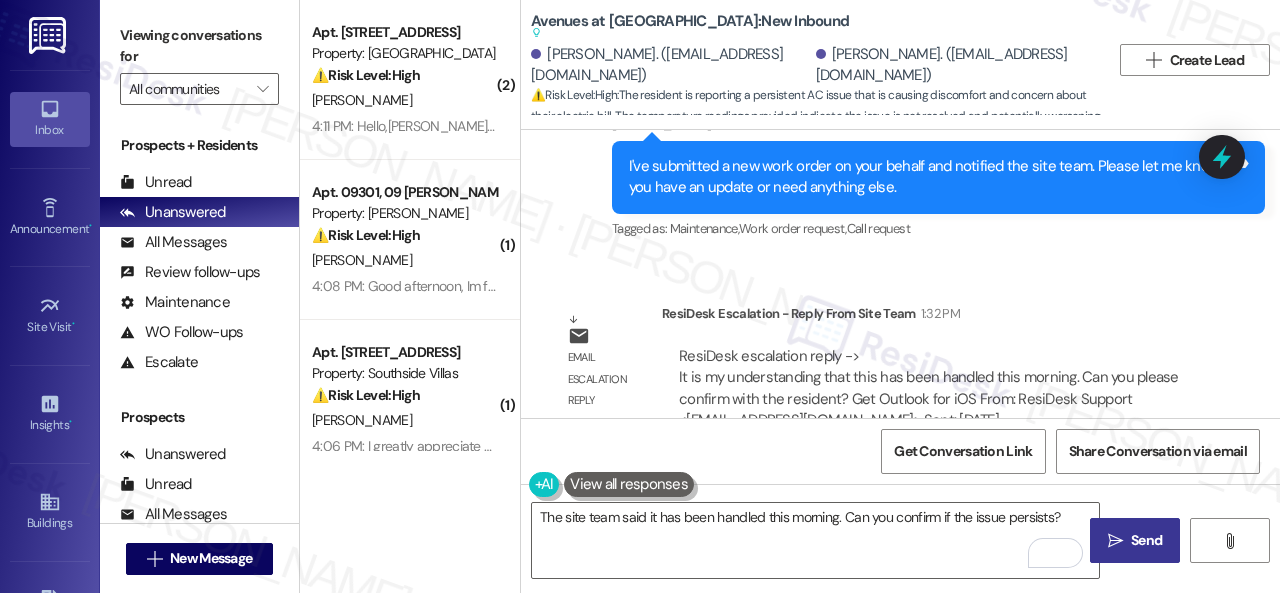 click on "Send" at bounding box center [1146, 540] 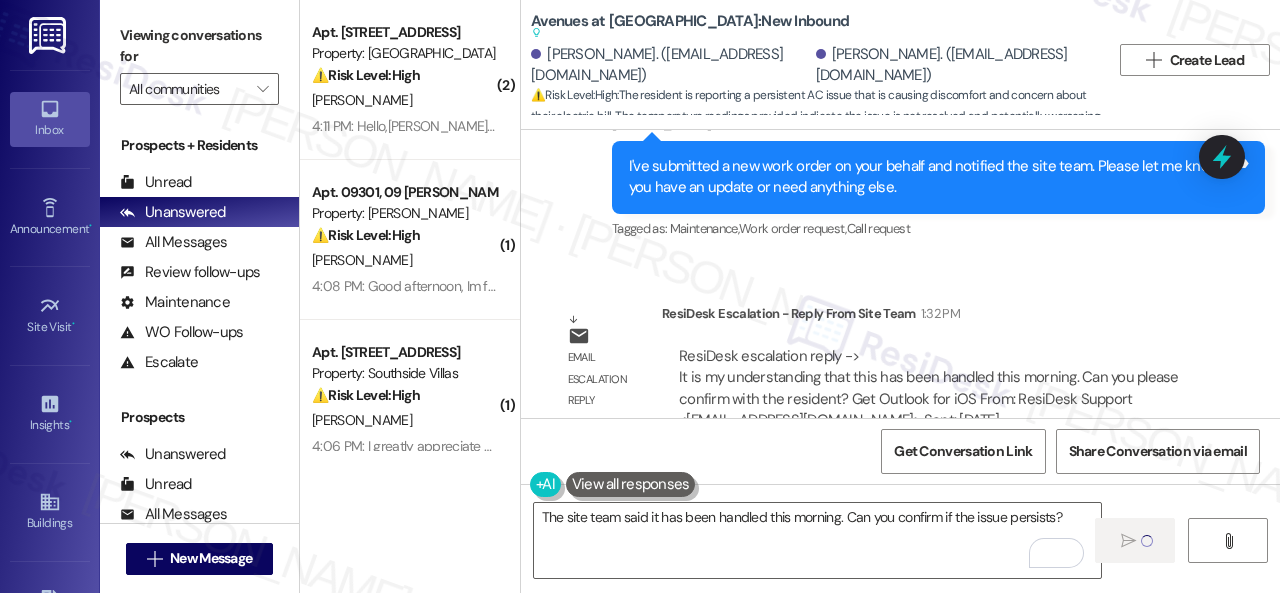 type 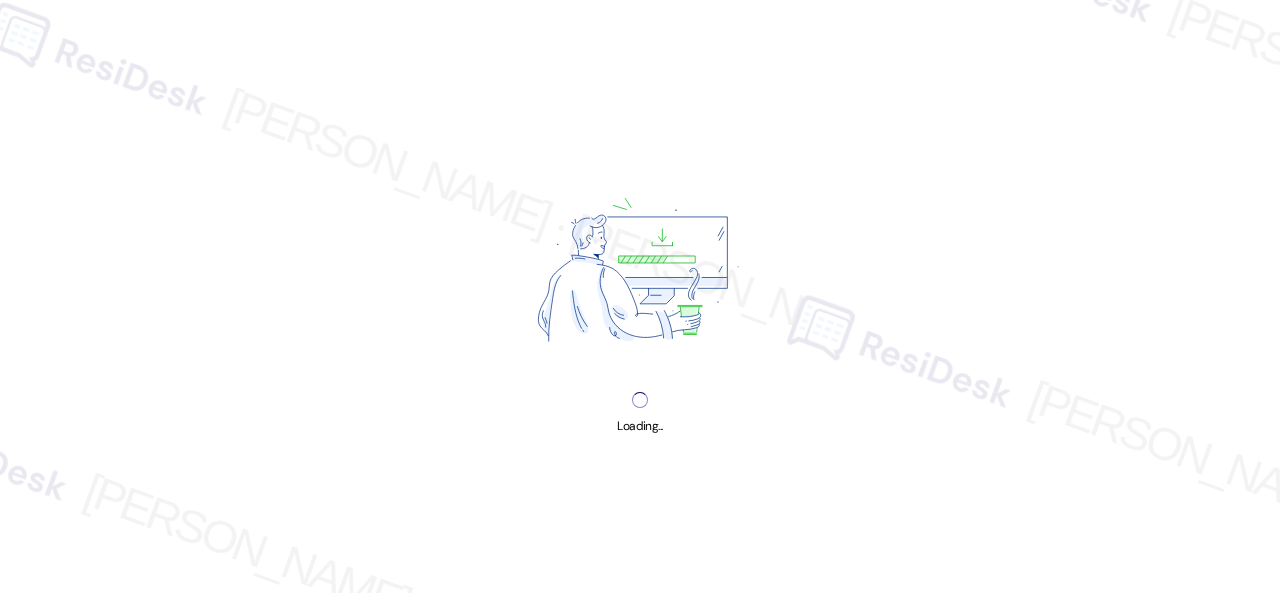 scroll, scrollTop: 0, scrollLeft: 0, axis: both 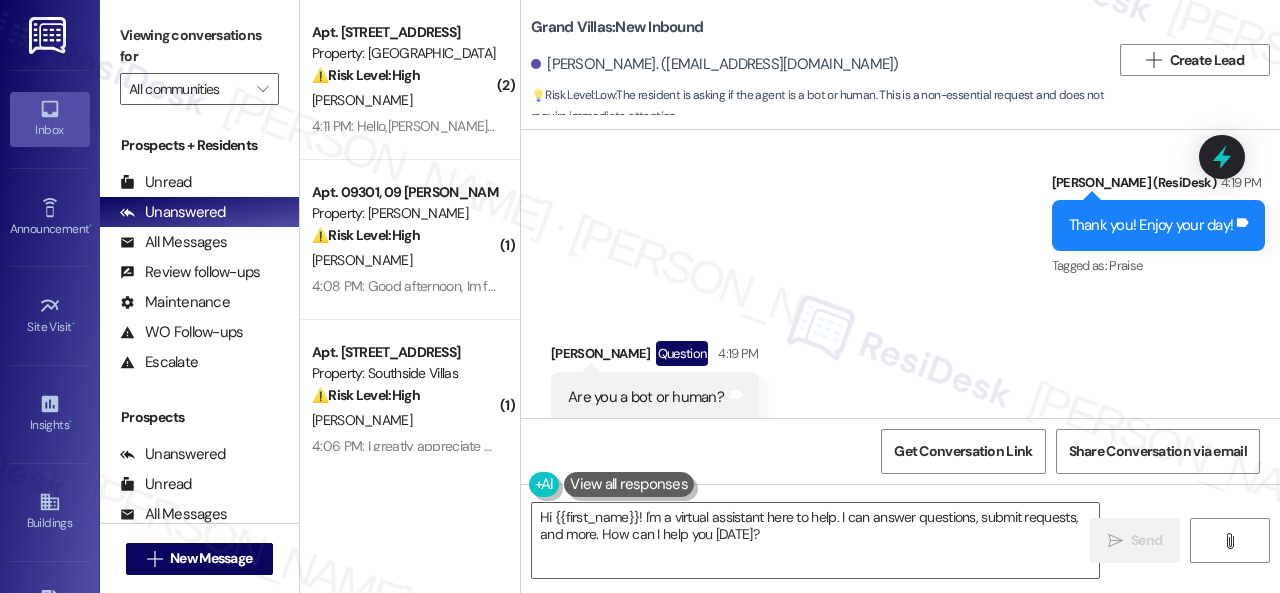 click on "( 2 ) Apt. 2424, 24 Westmoor Property: Westmoor ⚠️  Risk Level:  High The resident is reporting a failure to complete a tub resurfacing after multiple work orders and a failed inspection. The resident also mentions showing a letter to the office, indicating a potential compliance or habitability issue. The repeated attempts and lack of resolution elevate this to Tier 2 due to the potential for property damage and resident dissatisfaction. [PERSON_NAME] 4:11 PM: Hello,[PERSON_NAME]. I spoke with [DATE] about resurfacing of my tub. A fourth work order was put in on the same day. I was told that they would come [DATE] [DATE]. I was not given a time and I know the day isn't over. This is the letter I received [DATE] and also showed it to the office. Please help! ( 1 ) Apt. 09301, 09 [PERSON_NAME] Property: [PERSON_NAME] ⚠️  Risk Level:  High [PERSON_NAME] ( 1 ) Apt. [GEOGRAPHIC_DATA] Property: [GEOGRAPHIC_DATA] ⚠️  Risk Level:  High [PERSON_NAME] ( 1 ) Apt. A1018, 2 [GEOGRAPHIC_DATA] Property: [GEOGRAPHIC_DATA] ⚠️" at bounding box center (790, 296) 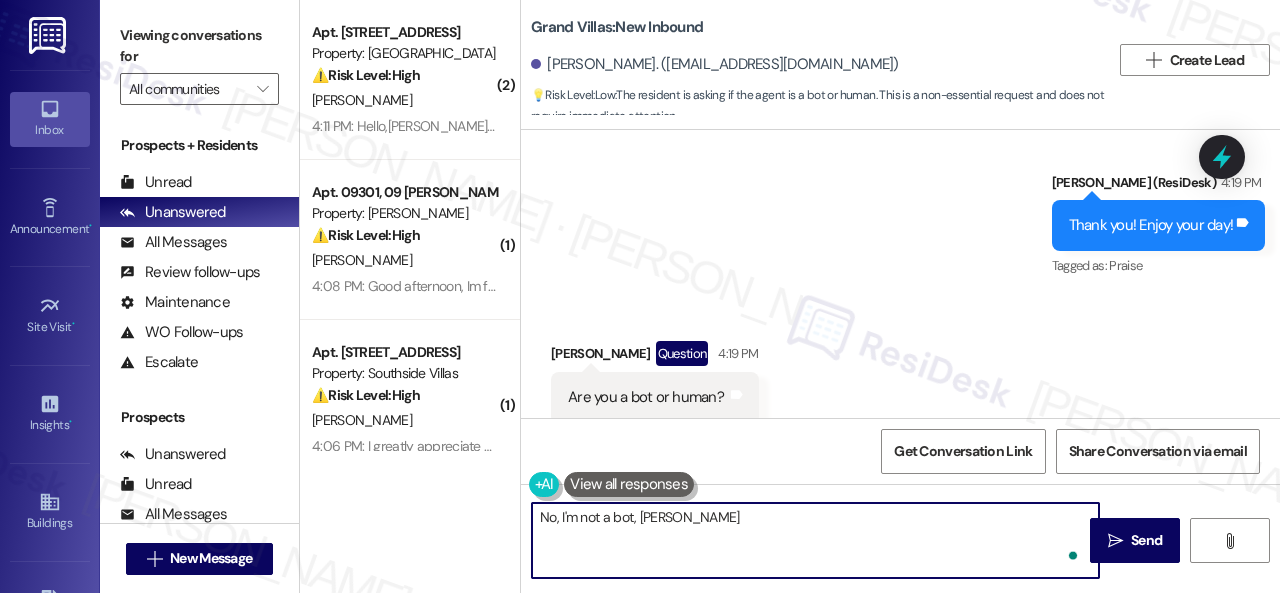 type on "No, I'm not a bot, [PERSON_NAME]." 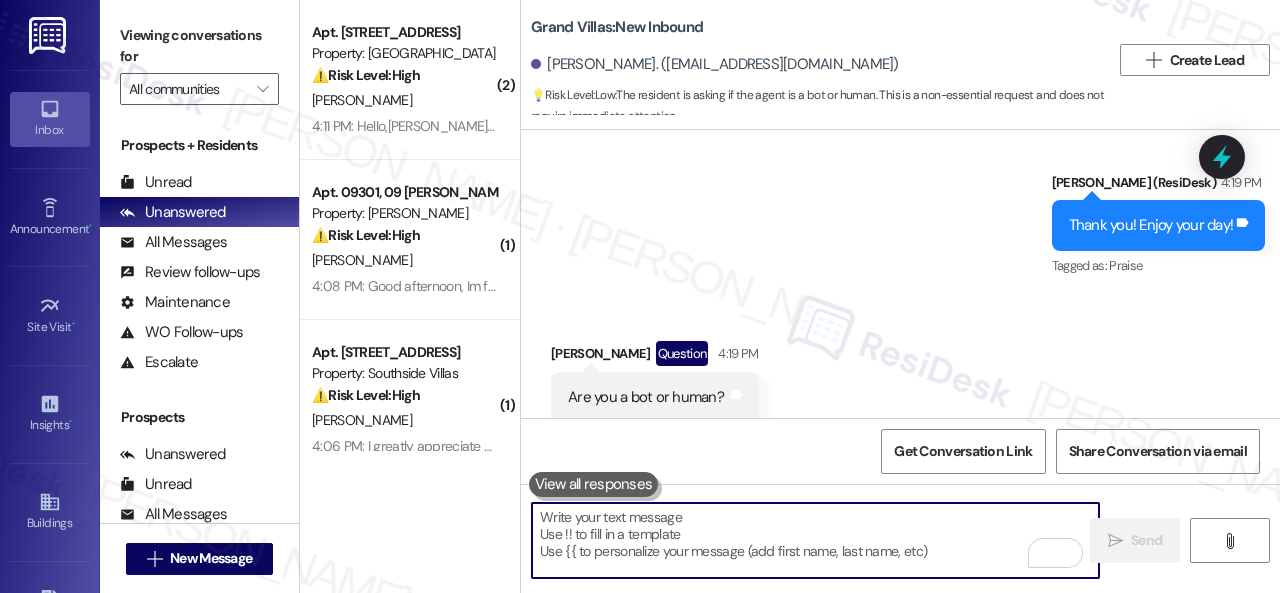 type 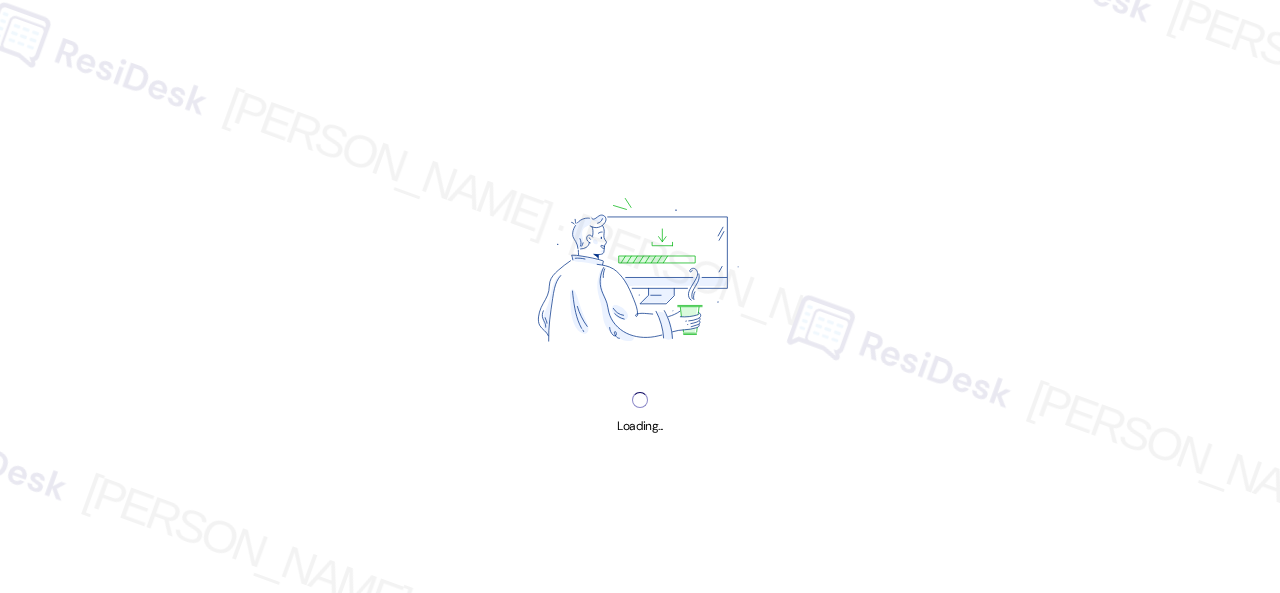 scroll, scrollTop: 0, scrollLeft: 0, axis: both 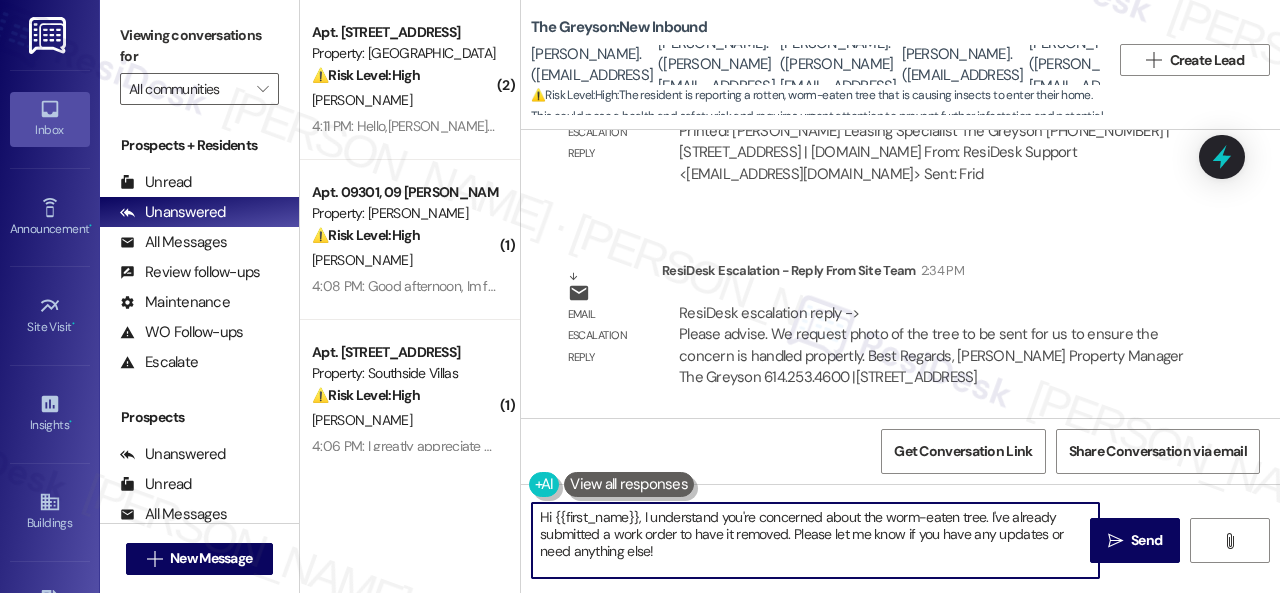 drag, startPoint x: 738, startPoint y: 551, endPoint x: 436, endPoint y: 511, distance: 304.63748 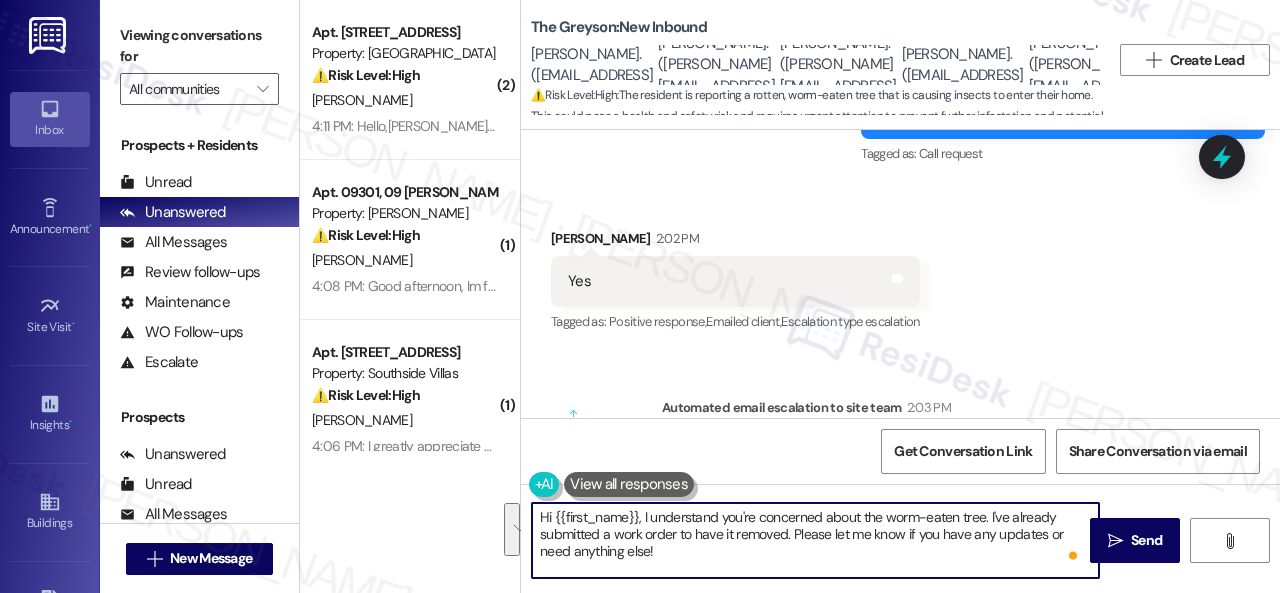 scroll, scrollTop: 1623, scrollLeft: 0, axis: vertical 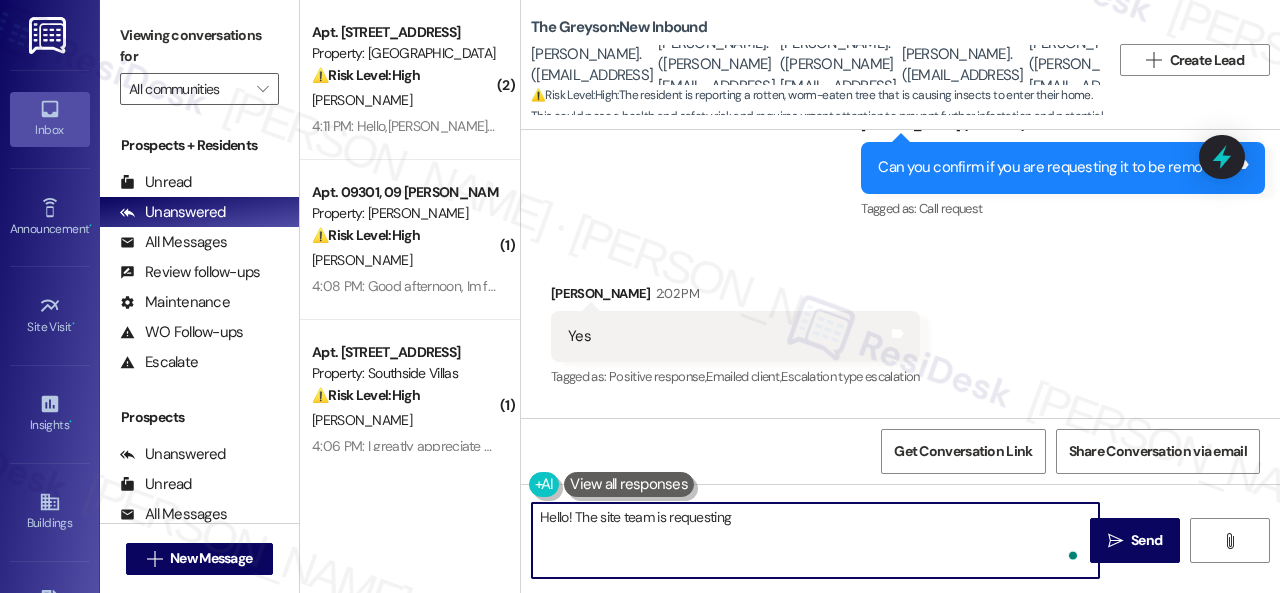 paste on "photo of the tree to be sent for us to ensure the concern is handled propertly." 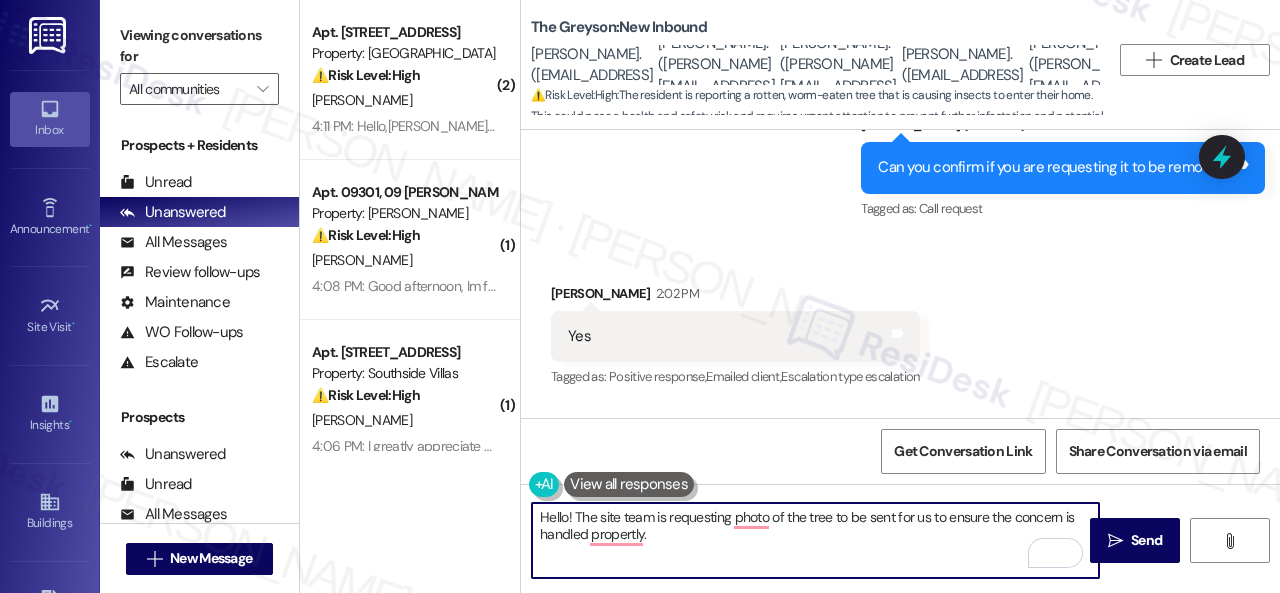 click on "Hello! The site team is requesting photo of the tree to be sent for us to ensure the concern is handled propertly." at bounding box center (815, 540) 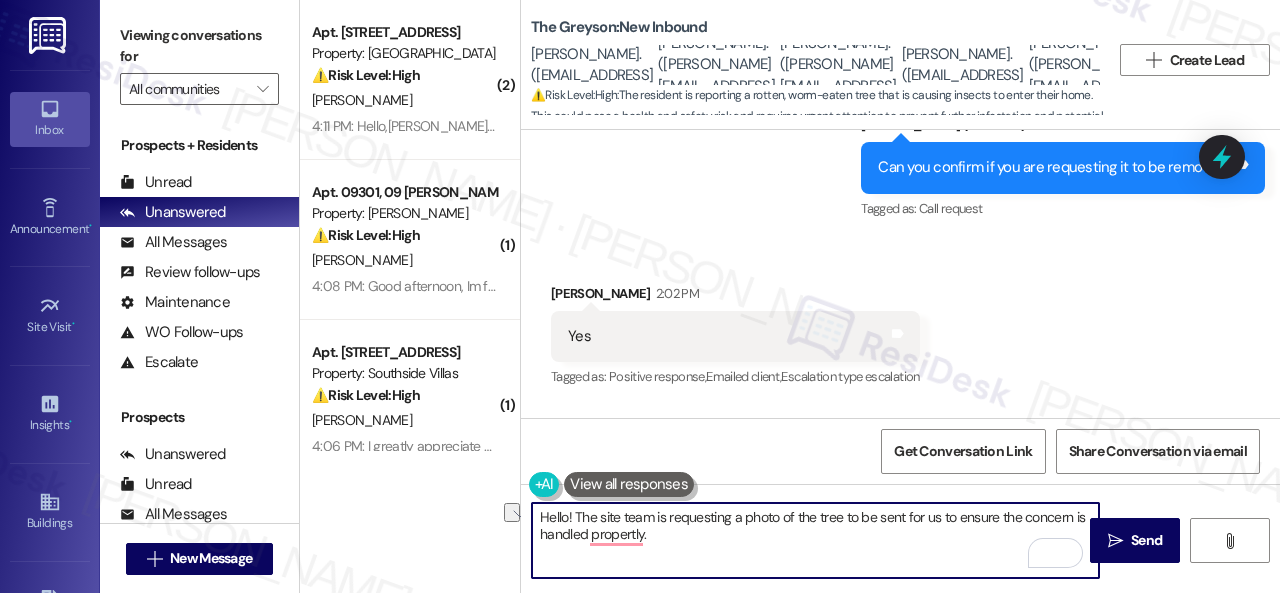 drag, startPoint x: 859, startPoint y: 518, endPoint x: 952, endPoint y: 517, distance: 93.00538 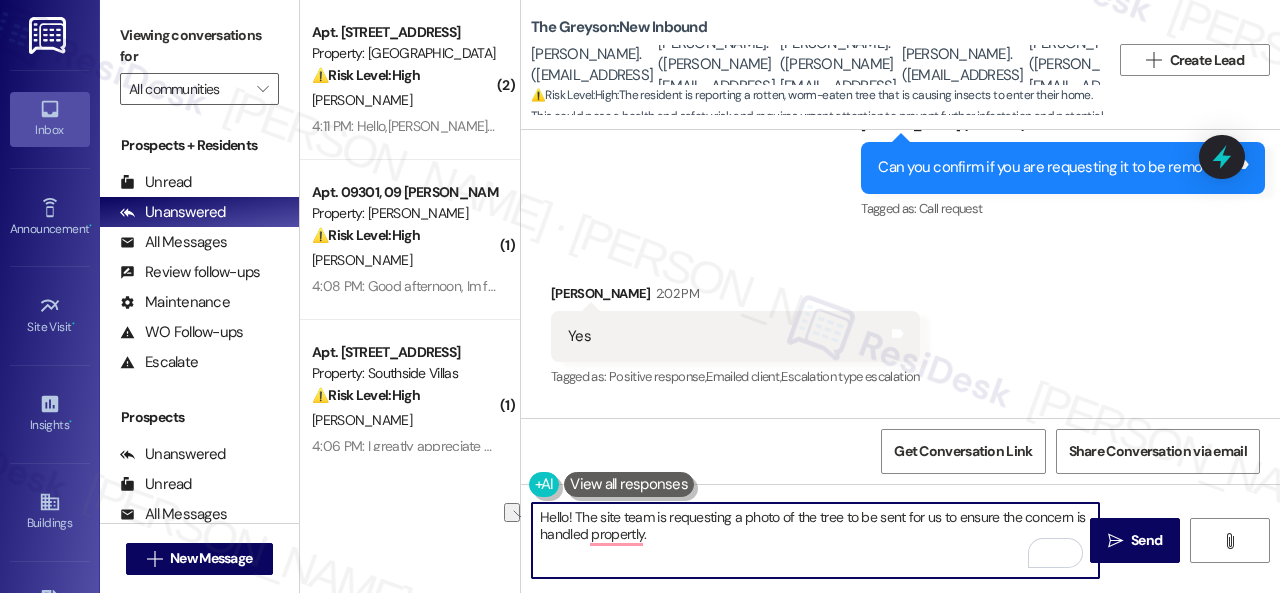 click on "Hello! The site team is requesting a photo of the tree to be sent for us to ensure the concern is handled propertly." at bounding box center (815, 540) 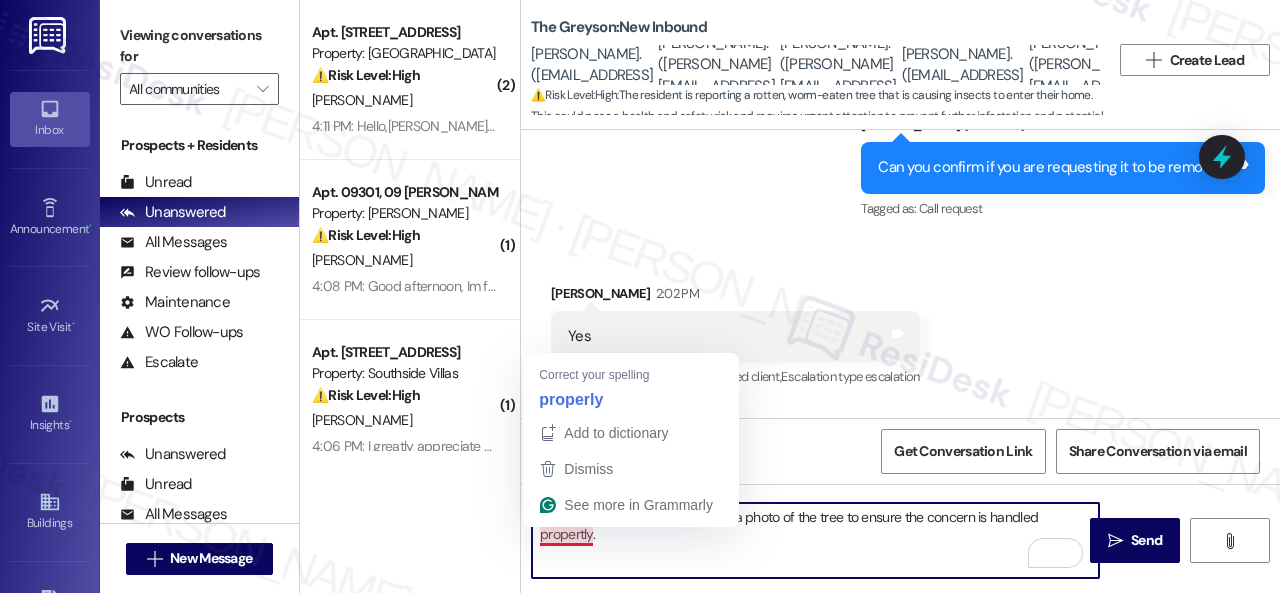 click on "Hello! The site team is requesting a photo of the tree to ensure the concern is handled propertly." at bounding box center [815, 540] 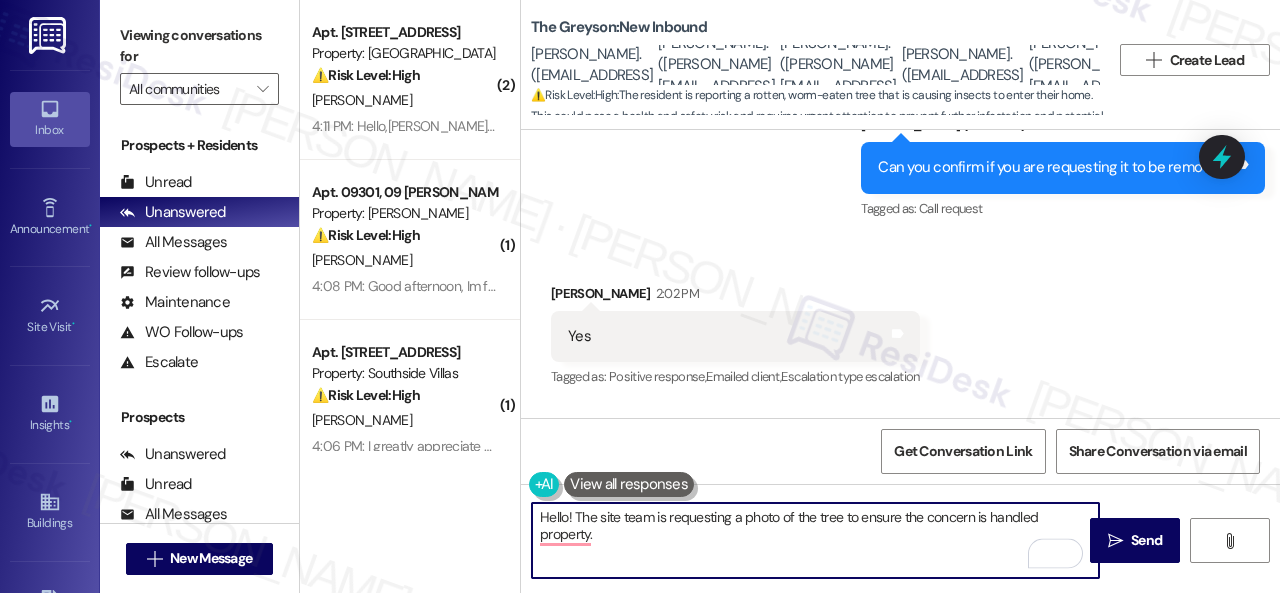 click on "Hello! The site team is requesting a photo of the tree to ensure the concern is handled property." at bounding box center (815, 540) 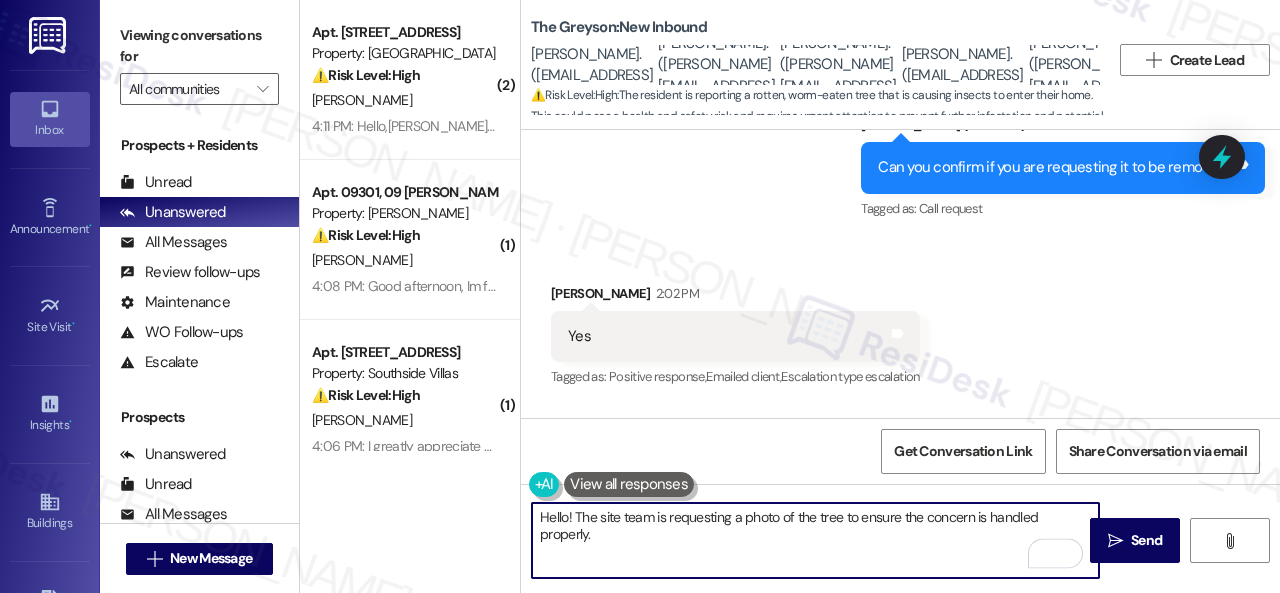 click on "Hello! The site team is requesting a photo of the tree to ensure the concern is handled properly." at bounding box center (815, 540) 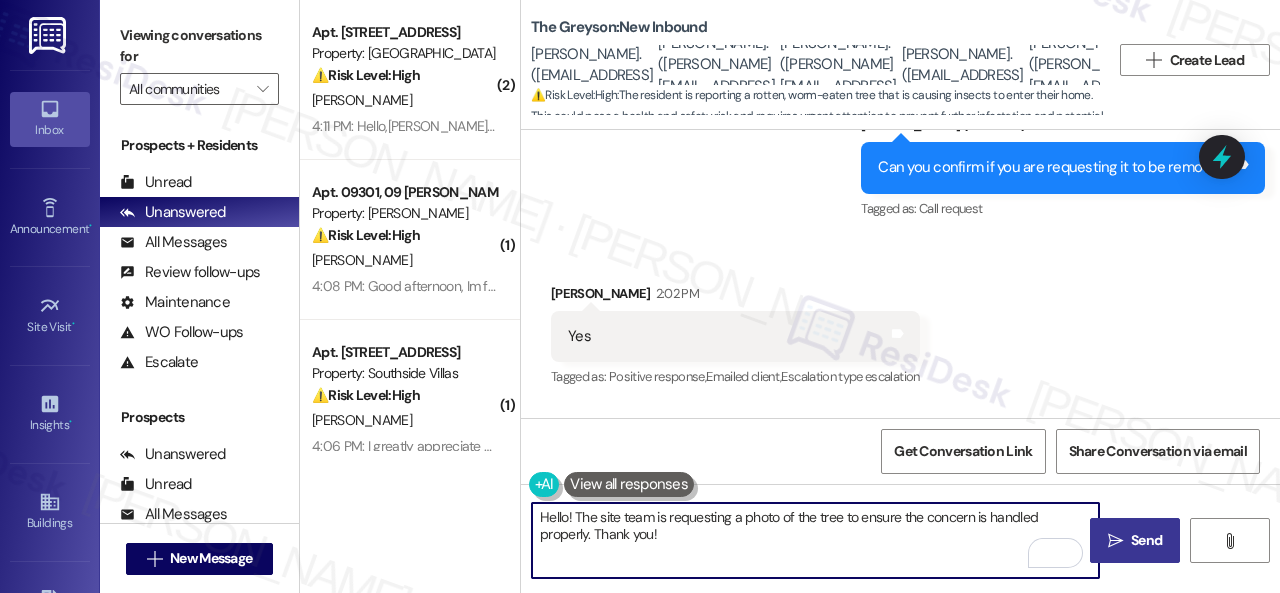 type on "Hello! The site team is requesting a photo of the tree to ensure the concern is handled properly. Thank you!" 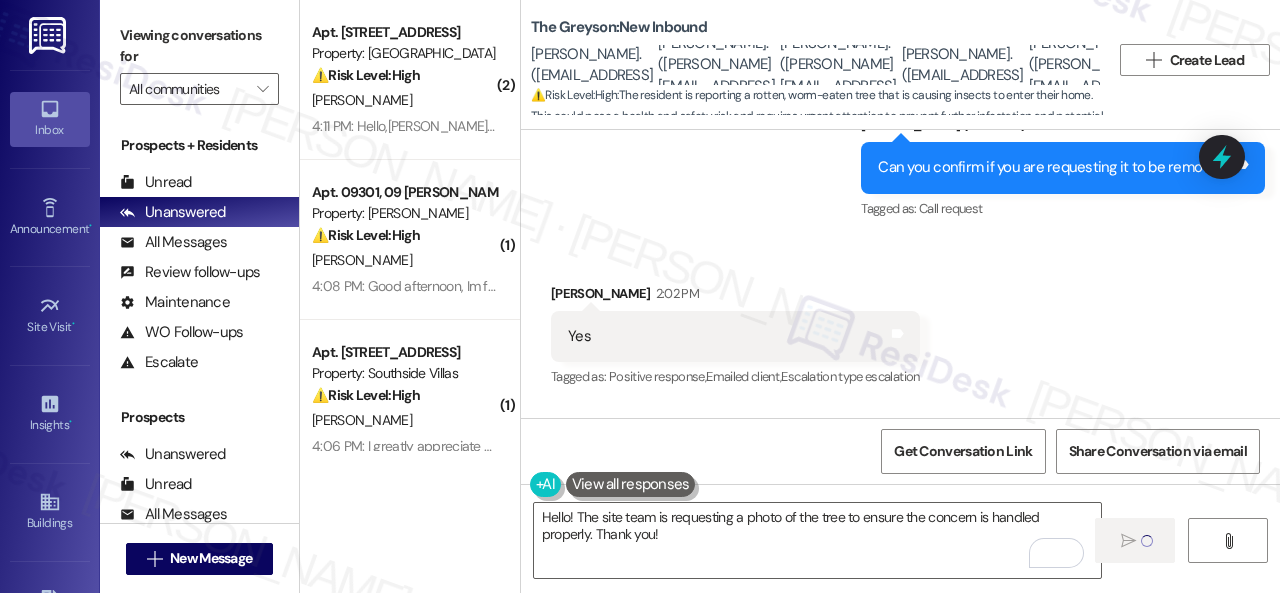 type 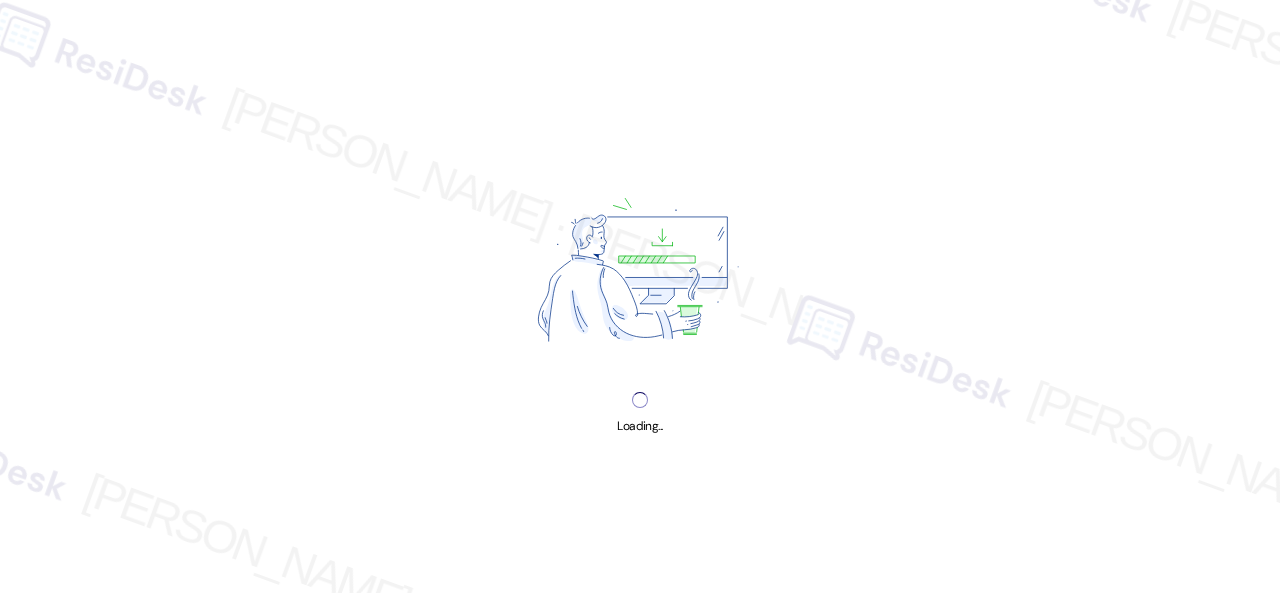 scroll, scrollTop: 0, scrollLeft: 0, axis: both 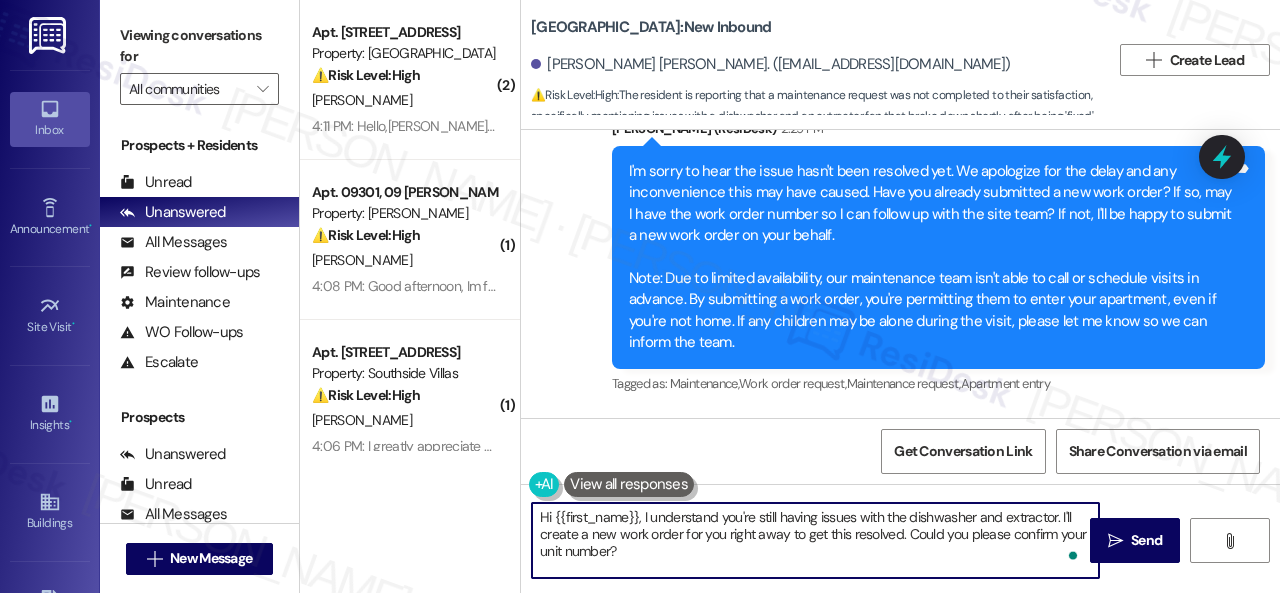 drag, startPoint x: 638, startPoint y: 549, endPoint x: 642, endPoint y: 511, distance: 38.209946 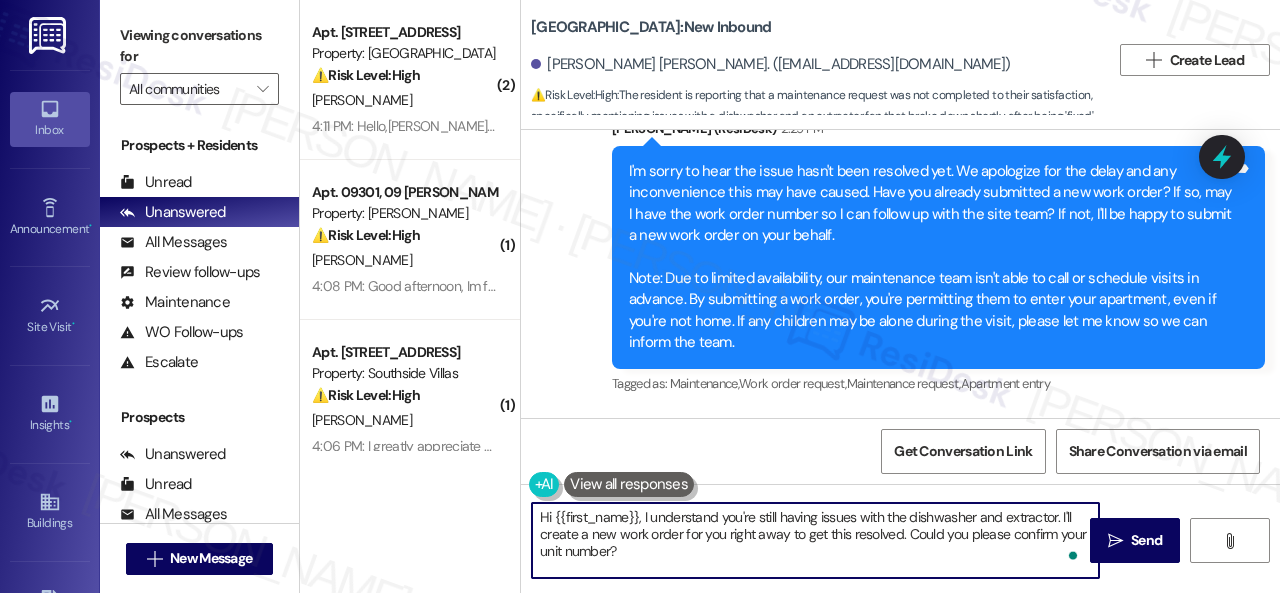 click on "Hi {{first_name}}, I understand you're still having issues with the dishwasher and extractor. I'll create a new work order for you right away to get this resolved. Could you please confirm your unit number?" at bounding box center (815, 540) 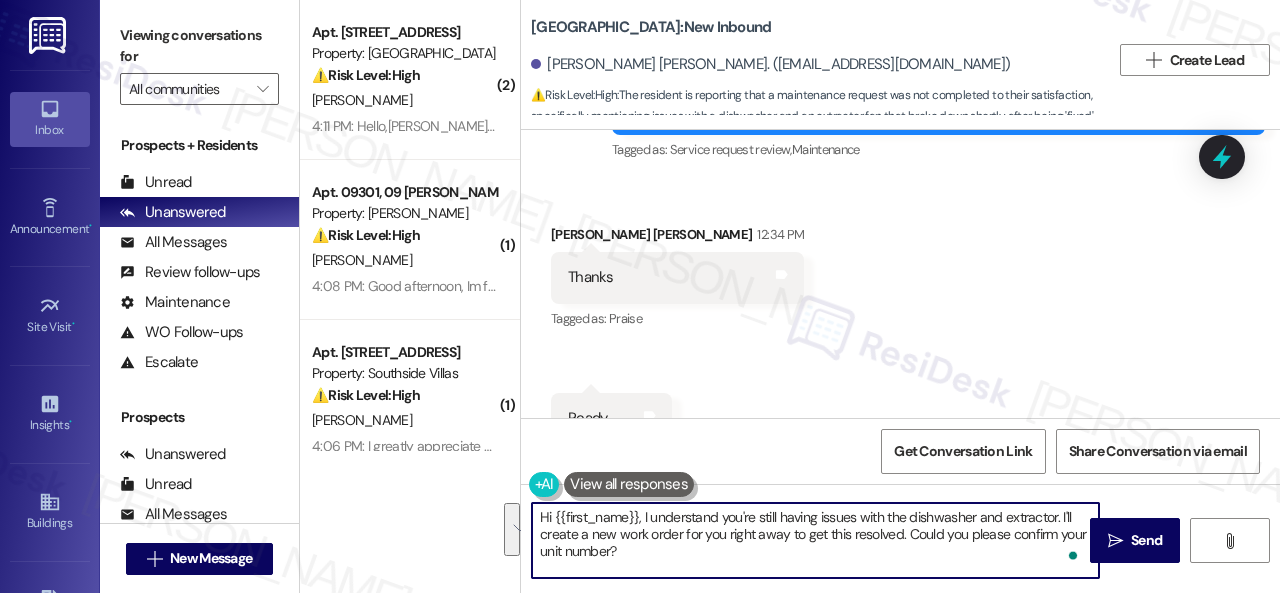 scroll, scrollTop: 2296, scrollLeft: 0, axis: vertical 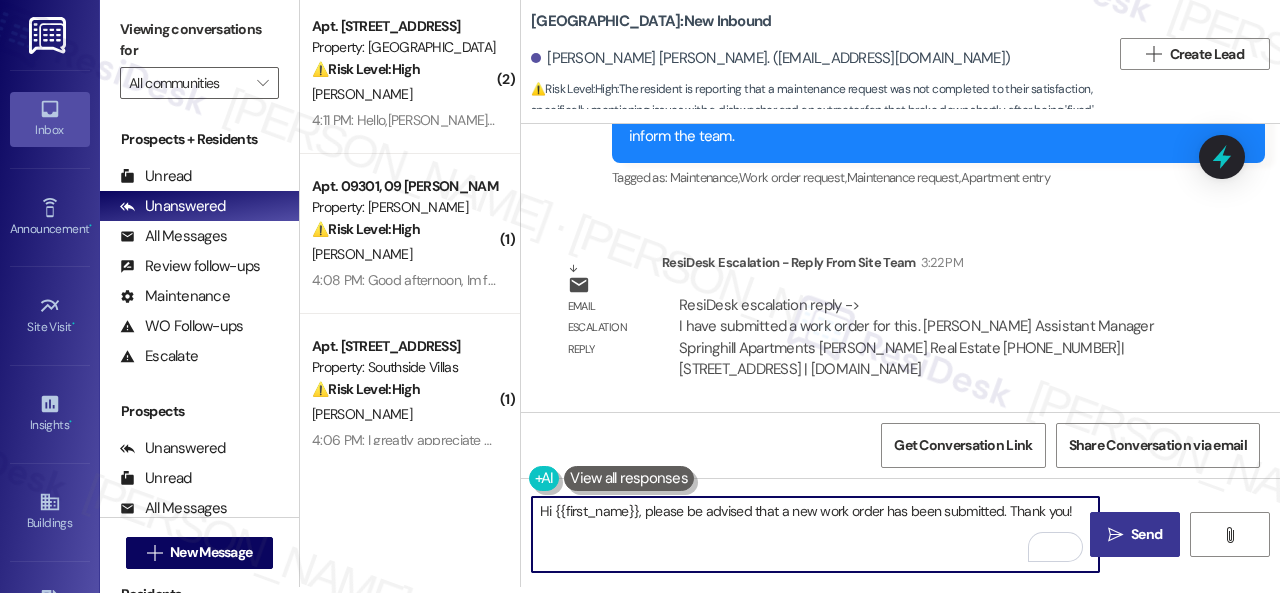 type on "Hi {{first_name}}, please be advised that a new work order has been submitted. Thank you!" 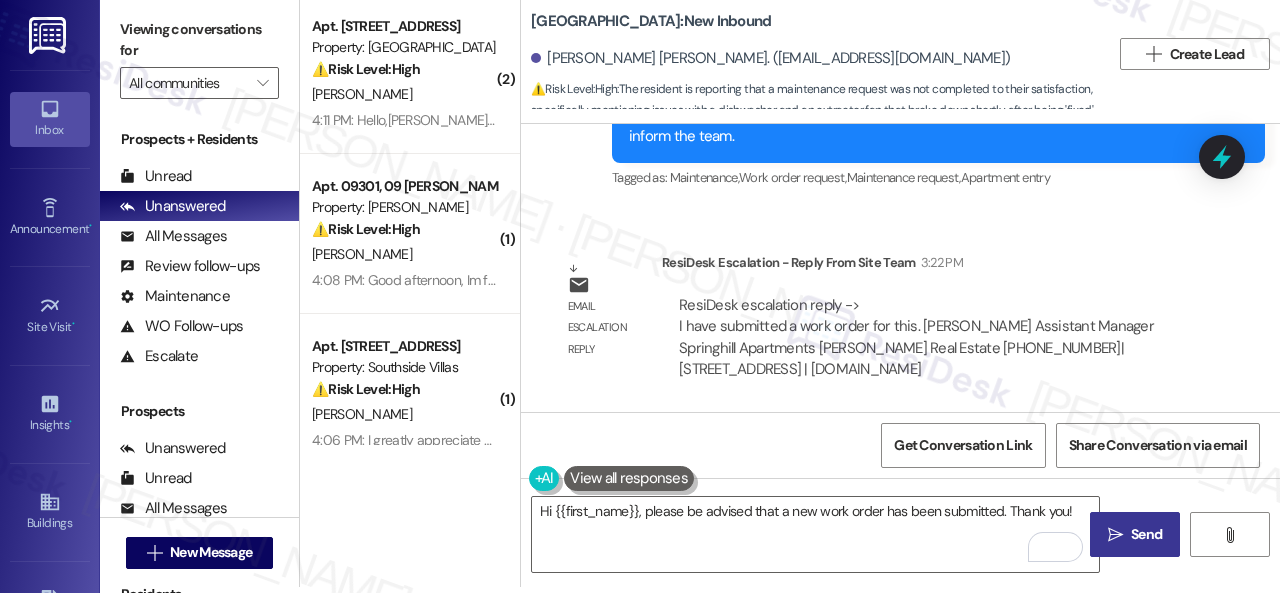 click on "Send" at bounding box center [1146, 534] 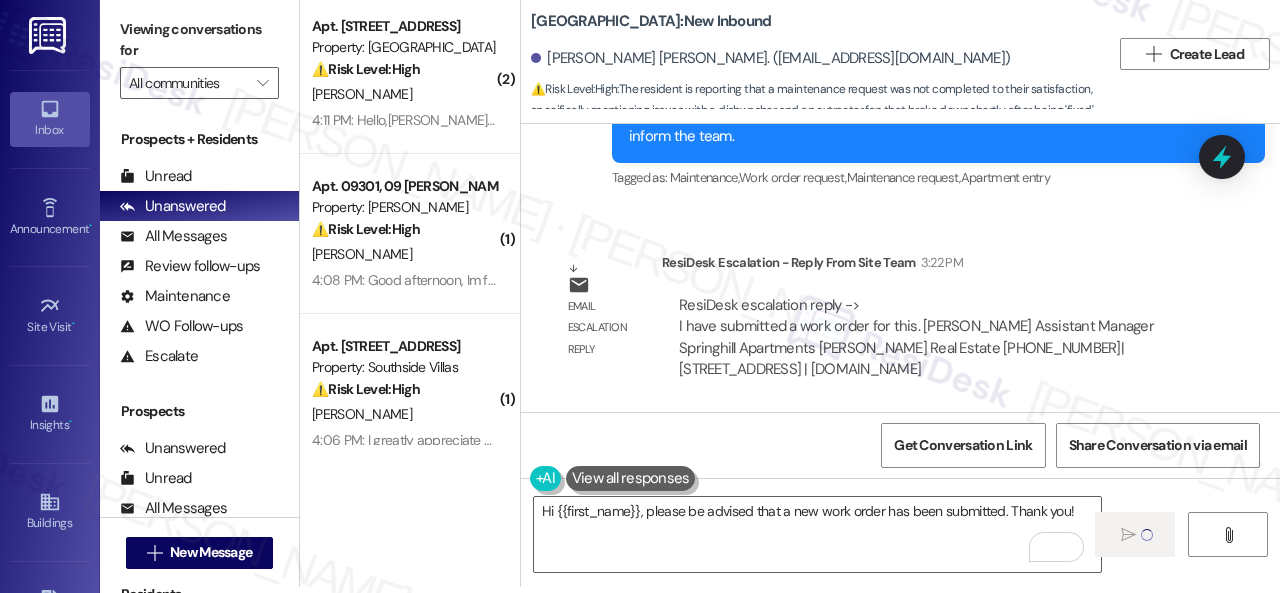 type 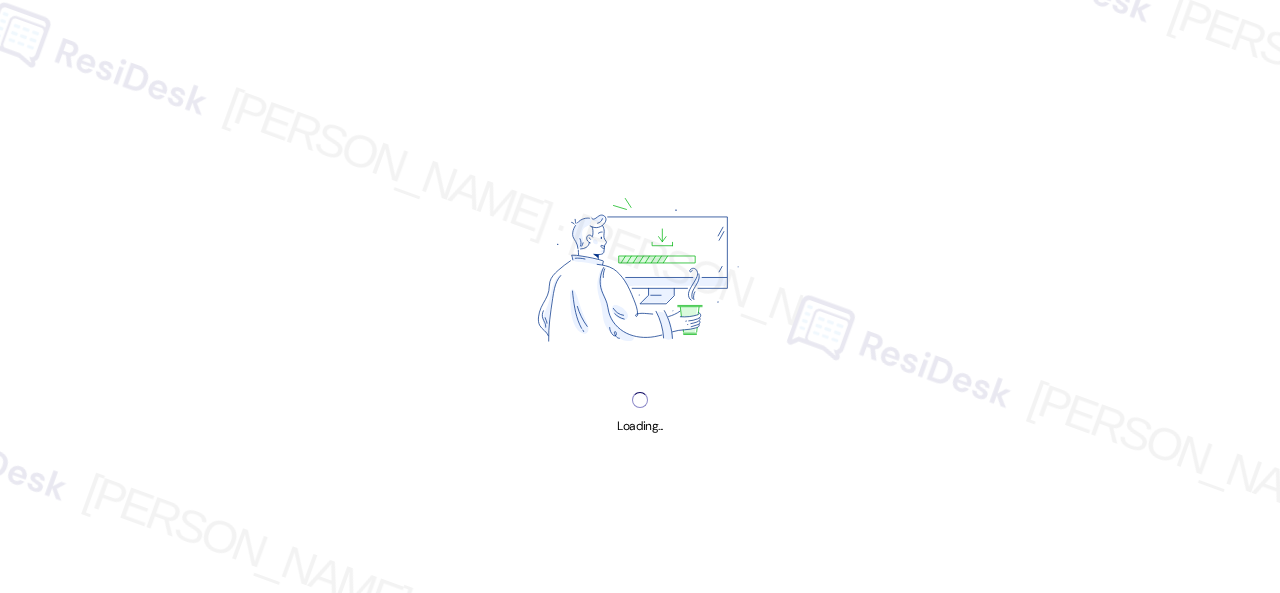 scroll, scrollTop: 0, scrollLeft: 0, axis: both 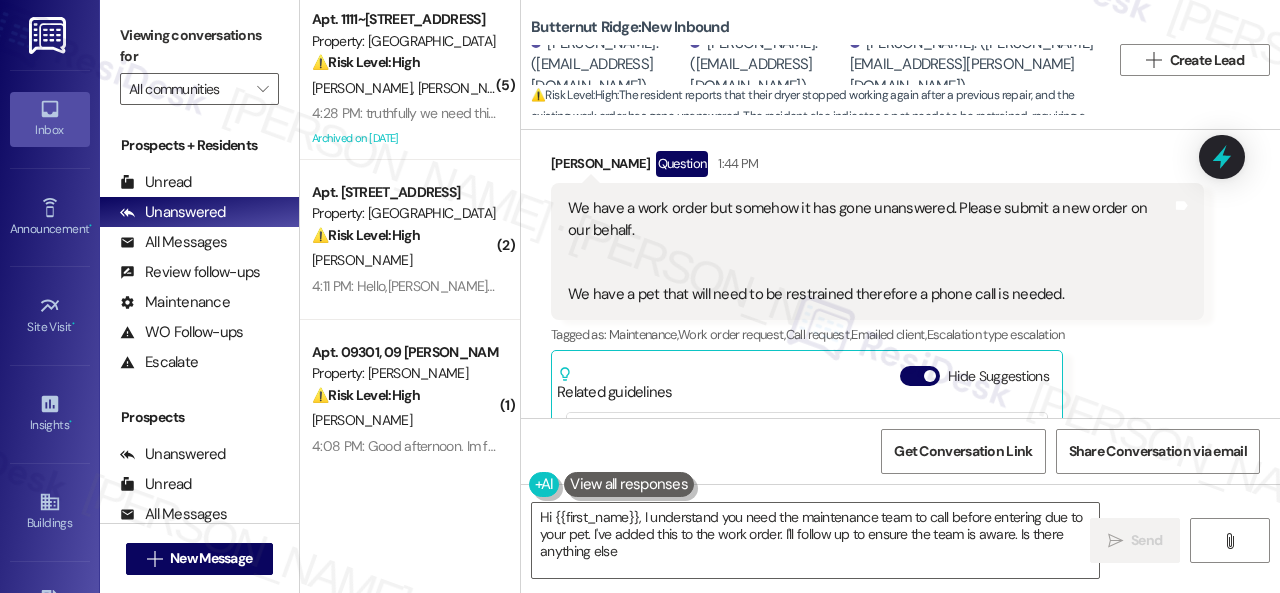 type on "Hi {{first_name}}, I understand you need the maintenance team to call before entering due to your pet. I've added this to the work order. I'll follow up to ensure the team is aware. Is there anything else?" 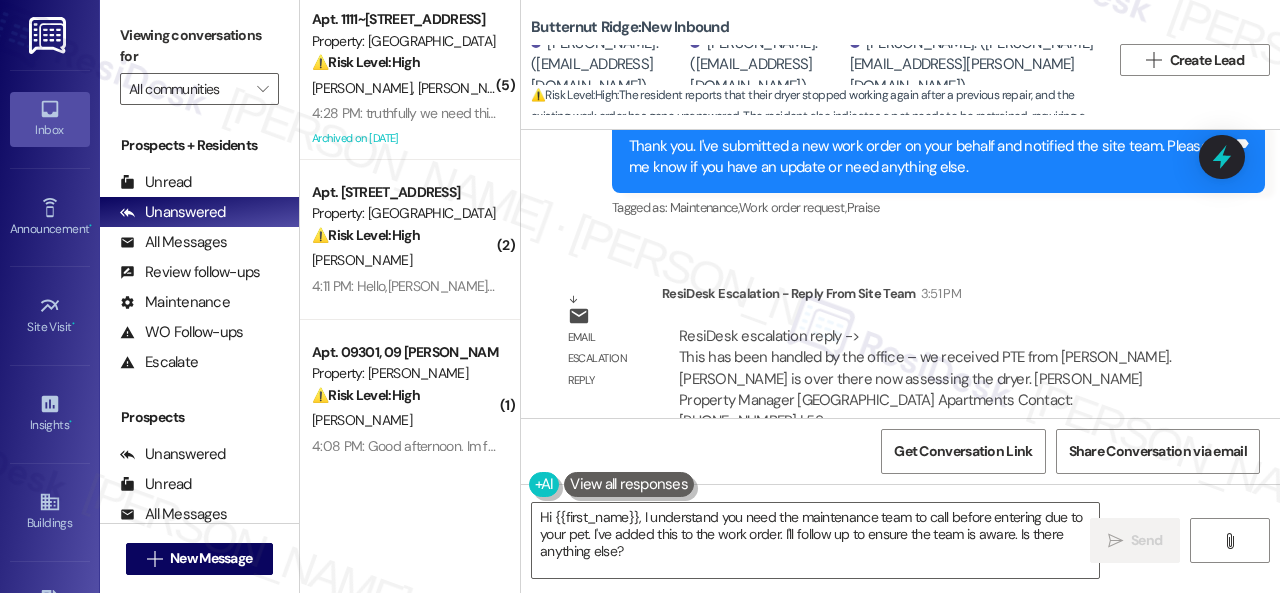 scroll, scrollTop: 4227, scrollLeft: 0, axis: vertical 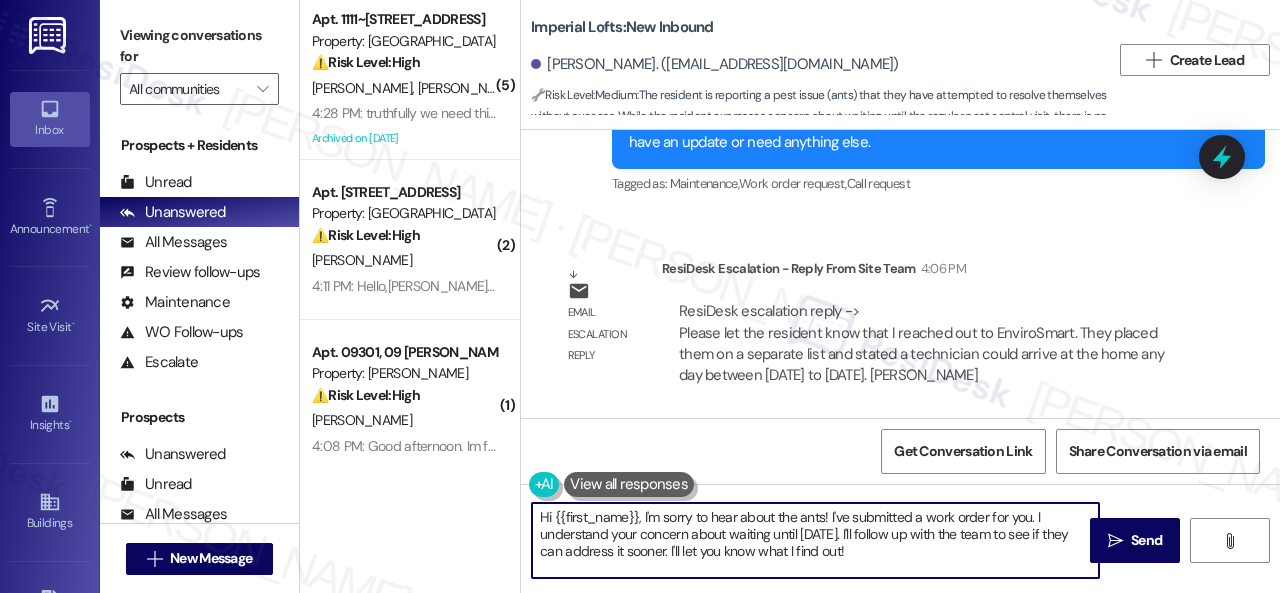 drag, startPoint x: 948, startPoint y: 533, endPoint x: 966, endPoint y: 556, distance: 29.206163 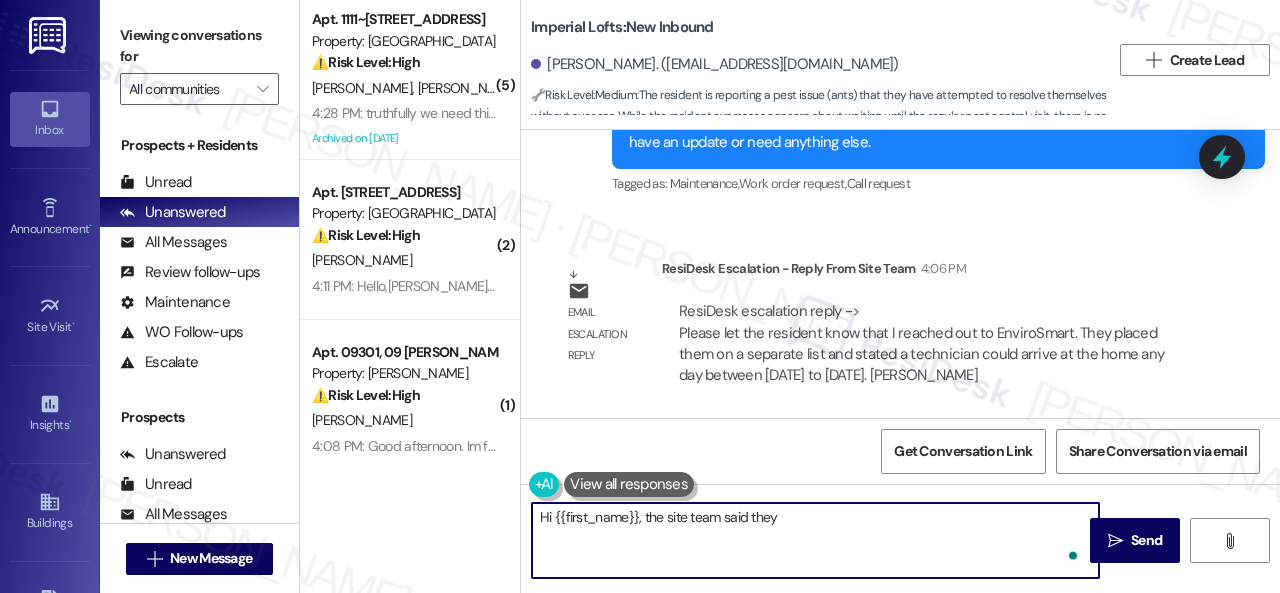 paste on "reached out to EnviroSmart. They placed them on a separate list and stated a technician could arrive at the home any day between Monday to Wednesday." 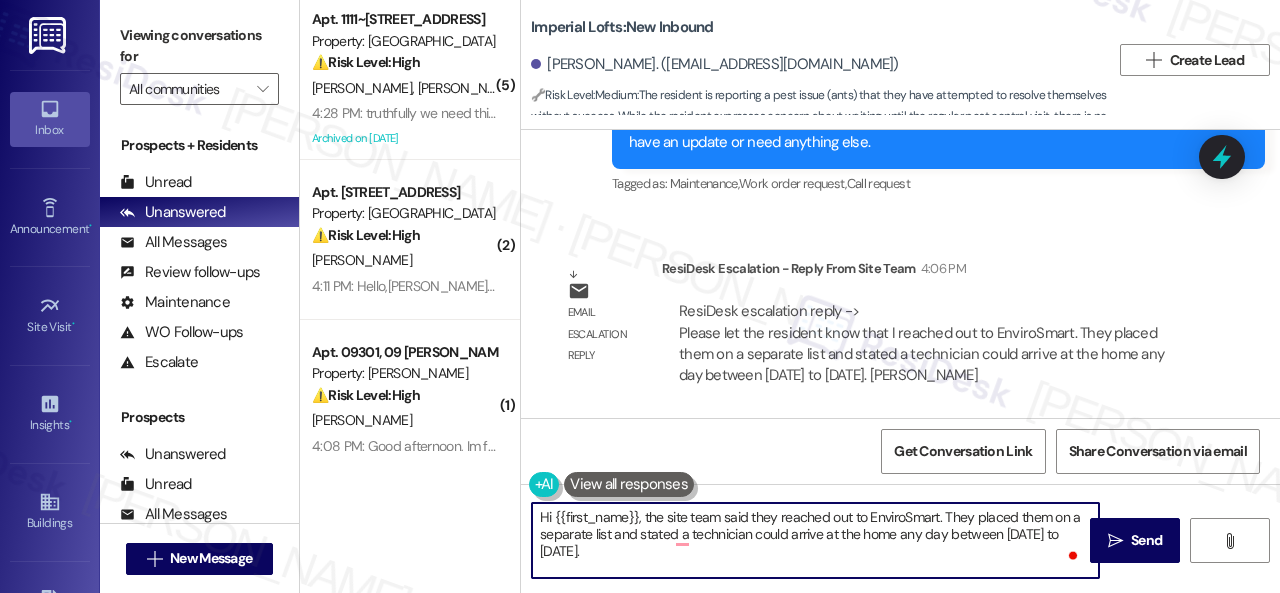 click on "Hi {{first_name}}, the site team said they reached out to EnviroSmart. They placed them on a separate list and stated a technician could arrive at the home any day between Monday to Wednesday." at bounding box center [815, 540] 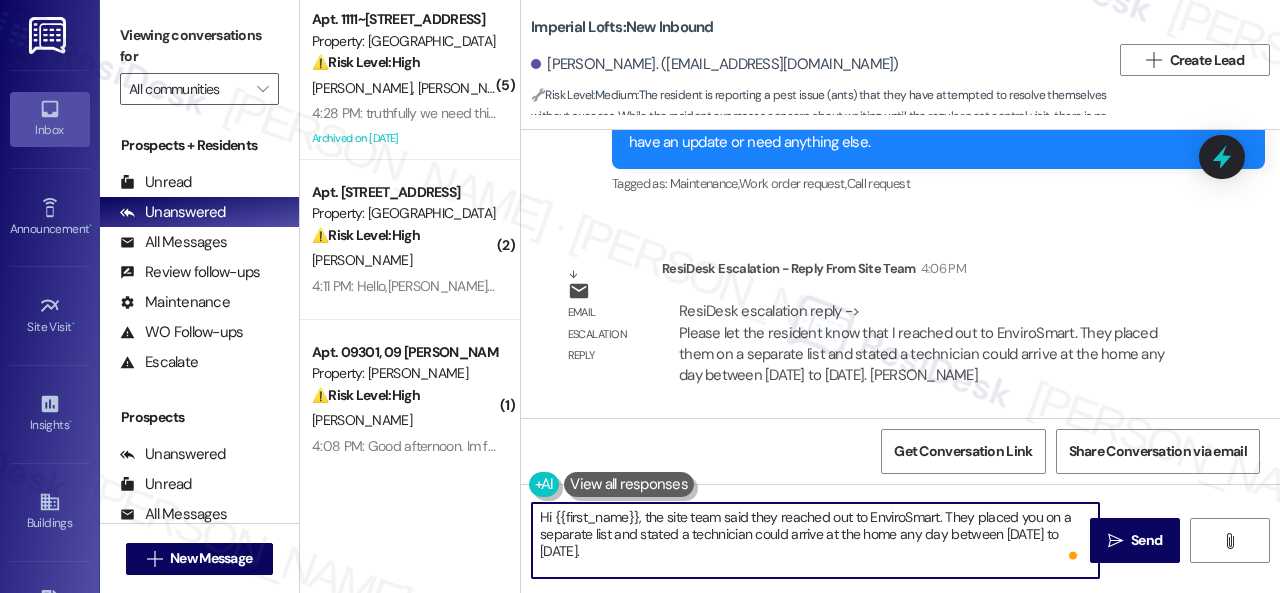 click on "Hi {{first_name}}, the site team said they reached out to EnviroSmart. They placed you on a separate list and stated a technician could arrive at the home any day between Monday to Wednesday." at bounding box center [815, 540] 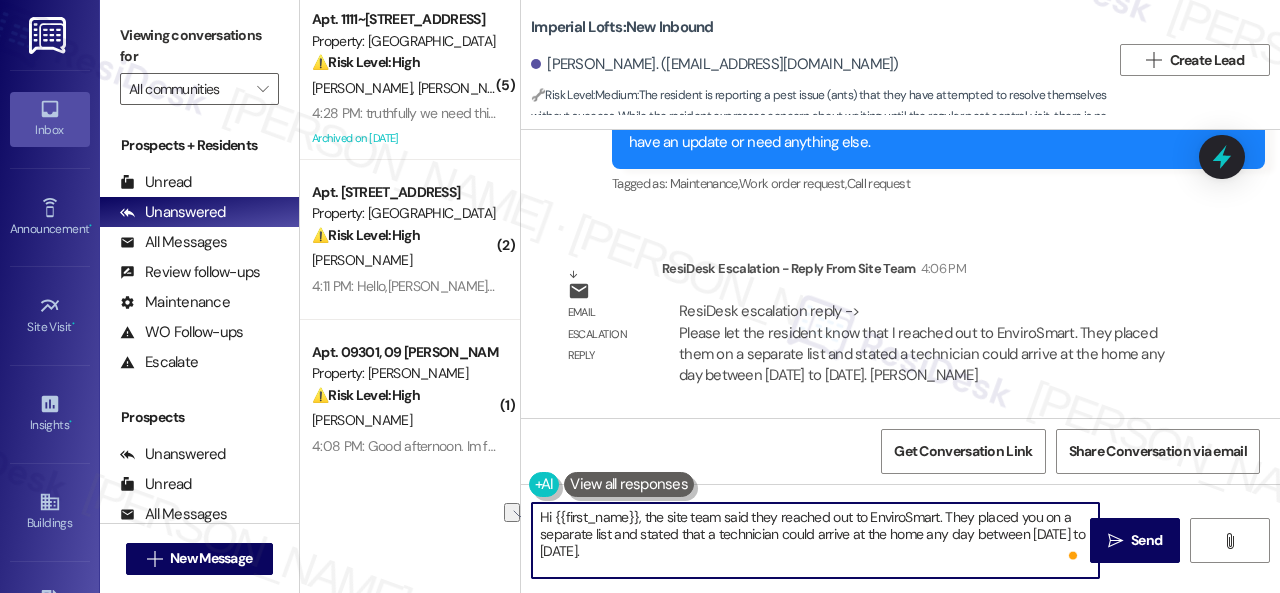 drag, startPoint x: 852, startPoint y: 537, endPoint x: 921, endPoint y: 537, distance: 69 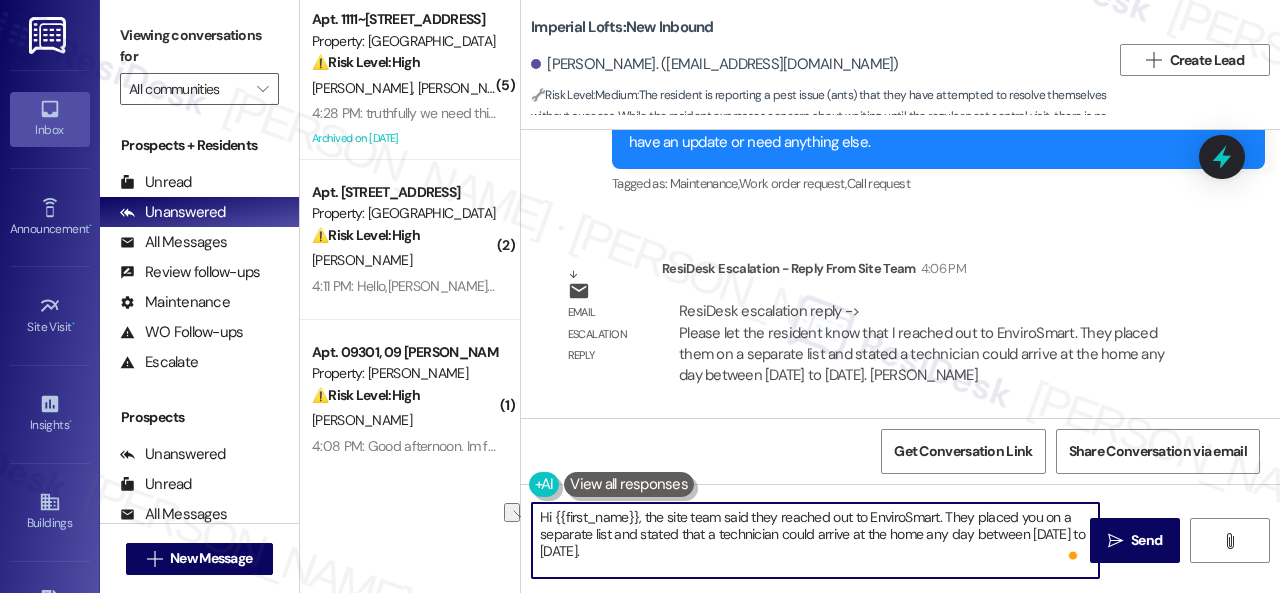 click on "Hi {{first_name}}, the site team said they reached out to EnviroSmart. They placed you on a separate list and stated that a technician could arrive at the home any day between Monday to Wednesday." at bounding box center (815, 540) 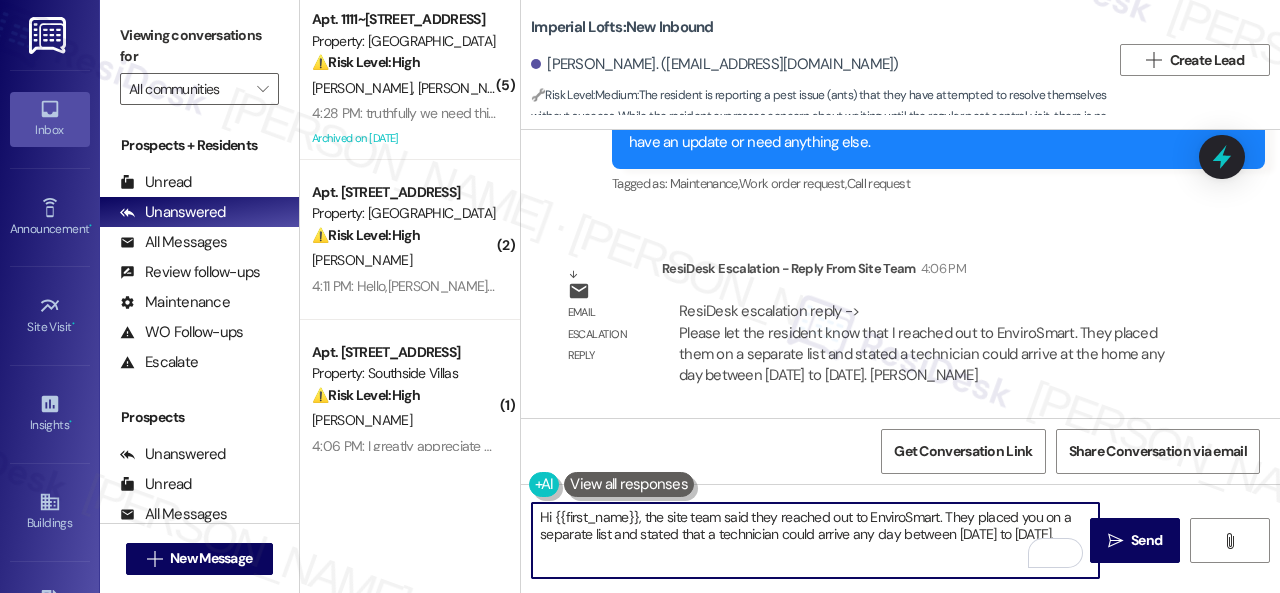 click on "Hi {{first_name}}, the site team said they reached out to EnviroSmart. They placed you on a separate list and stated that a technician could arrive any day between Monday to Wednesday." at bounding box center (815, 540) 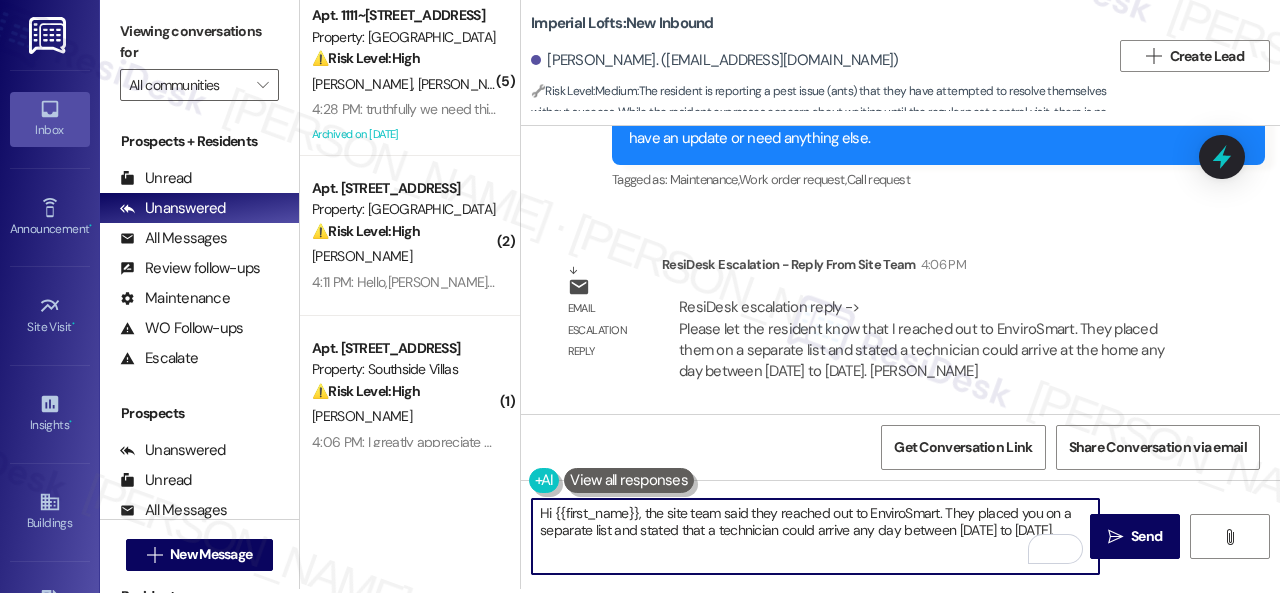 scroll, scrollTop: 6, scrollLeft: 0, axis: vertical 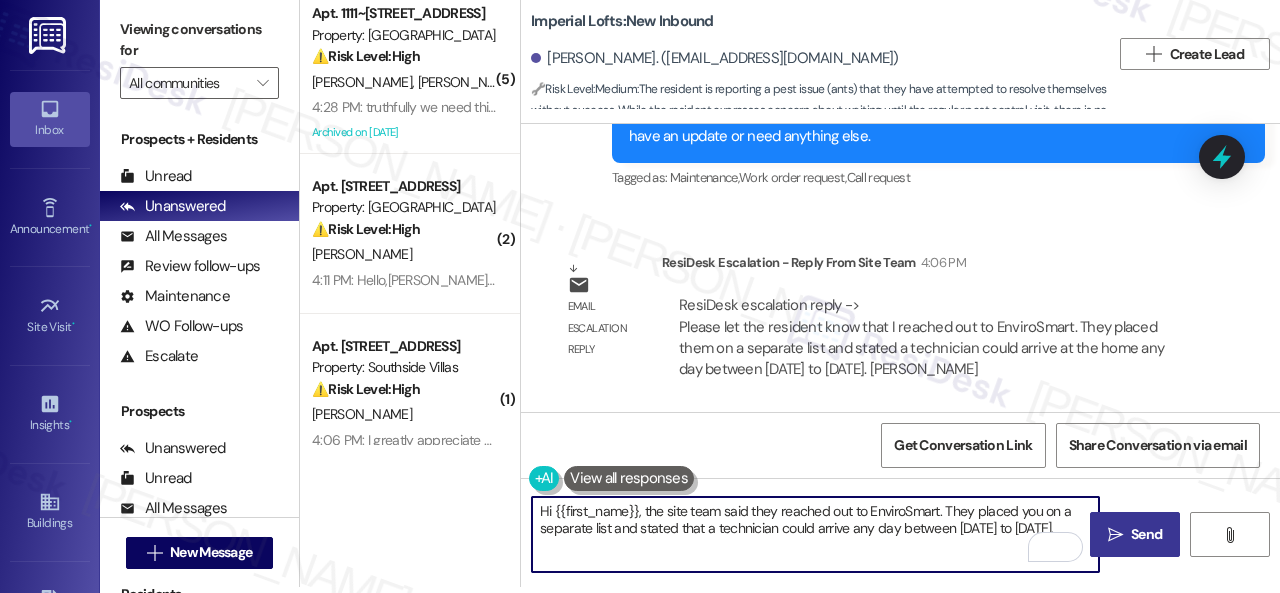 type on "Hi {{first_name}}, the site team said they reached out to EnviroSmart. They placed you on a separate list and stated that a technician could arrive any day between Monday to Wednesday." 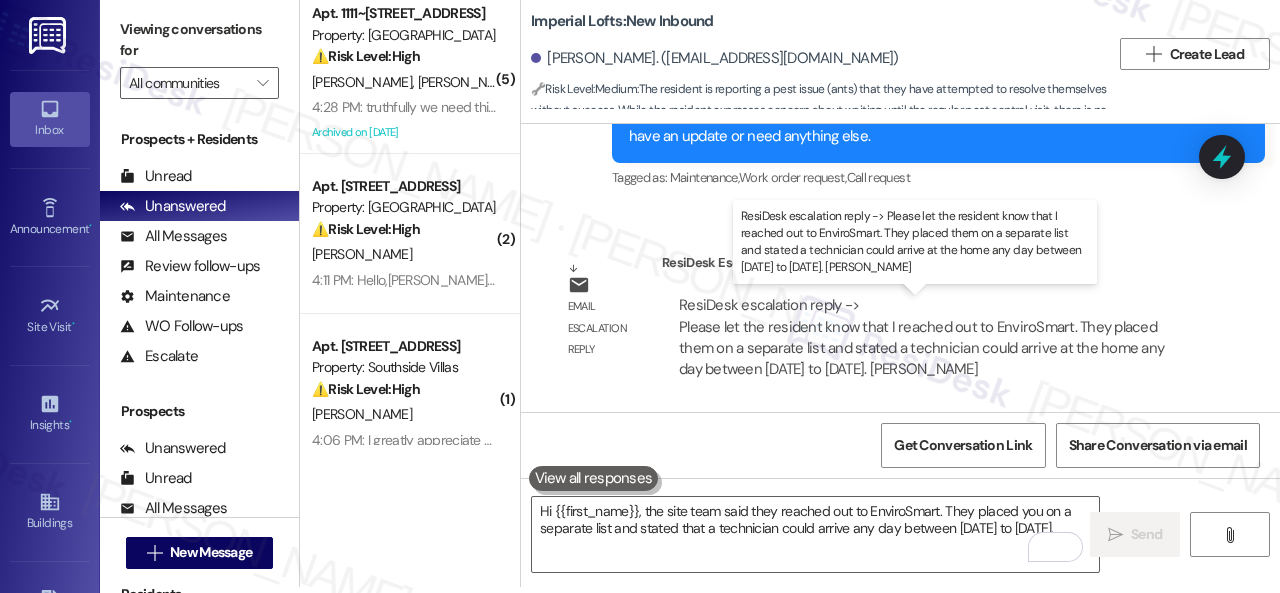 type 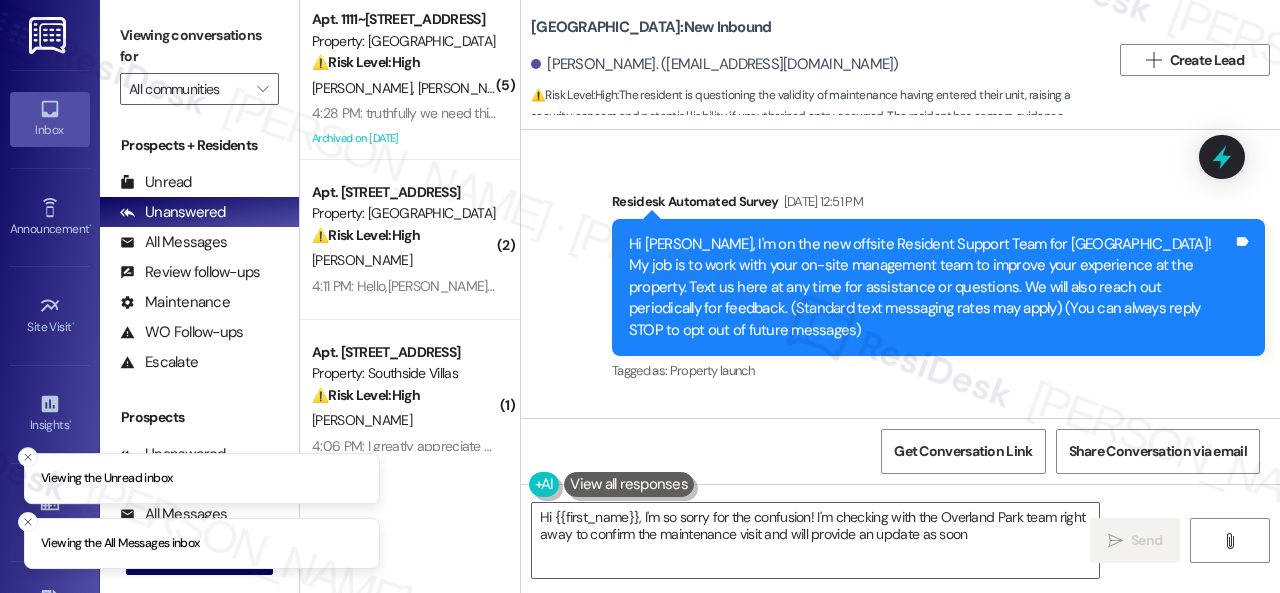 scroll, scrollTop: 0, scrollLeft: 0, axis: both 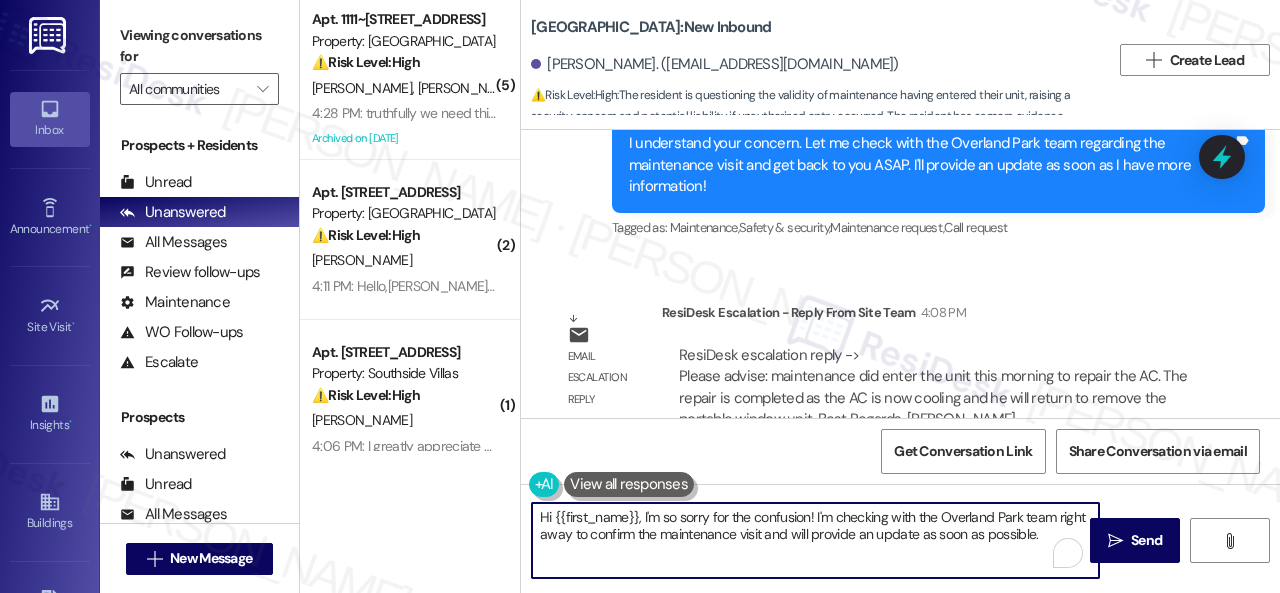 drag, startPoint x: 1052, startPoint y: 535, endPoint x: 470, endPoint y: 516, distance: 582.31006 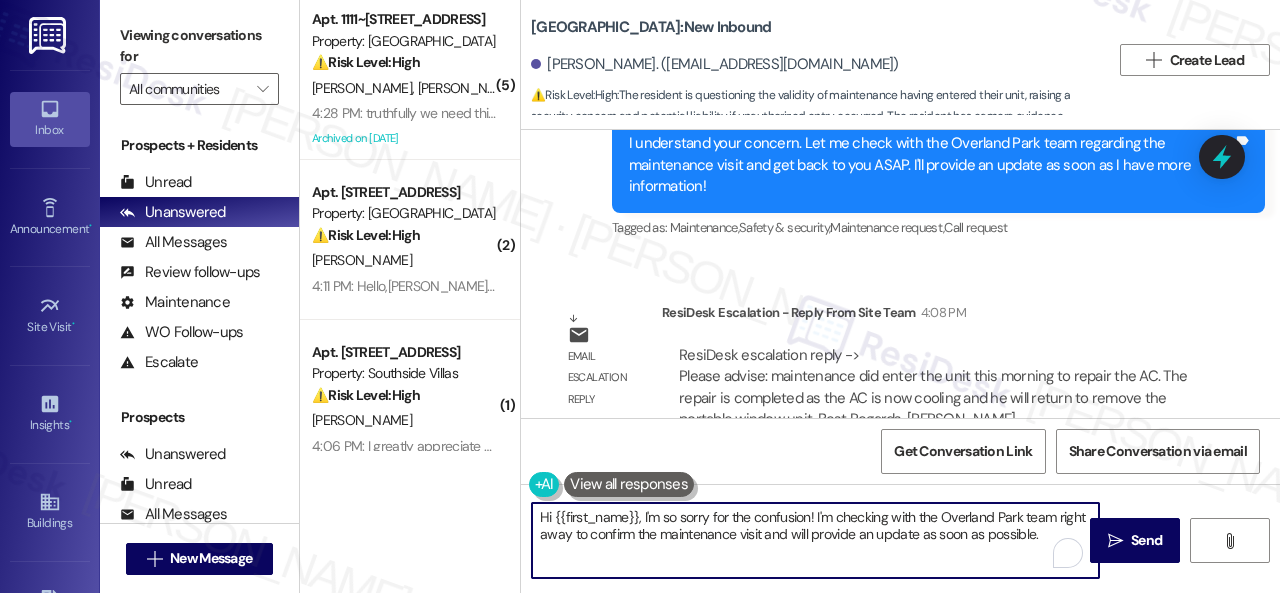 click on "( 5 ) Apt. 1111~202, 11 Halston Citrus Ridge Property: Halston Citrus Ridge ⚠️  Risk Level:  High The resident expresses frustration about resolving issues in person due to work schedules and office hours, and insists on immediate resolution to ensure timely rent payment and avoid late fees. The mention of 'unjust late fee' and the need to ensure rent is paid on time elevates this to a Tier 2 financial concern. H. Clark S. Mcquiston 4:28 PM: truthfully we need this solved immediately so we can insure our rent is paid on time since it does not process until multiple days later and we will NOT be receiving another unjust late fee due to the offices errors again 4:28 PM: truthfully we need this solved immediately so we can insure our rent is paid on time since it does not process until multiple days later and we will NOT be receiving another unjust late fee due to the offices errors again Archived on 07/22/2025 ( 2 ) Apt. 2424, 24 Westmoor Property: Westmoor ⚠️  Risk Level:  High B. Walker ( 1 ) ⚠️ (" at bounding box center [790, 296] 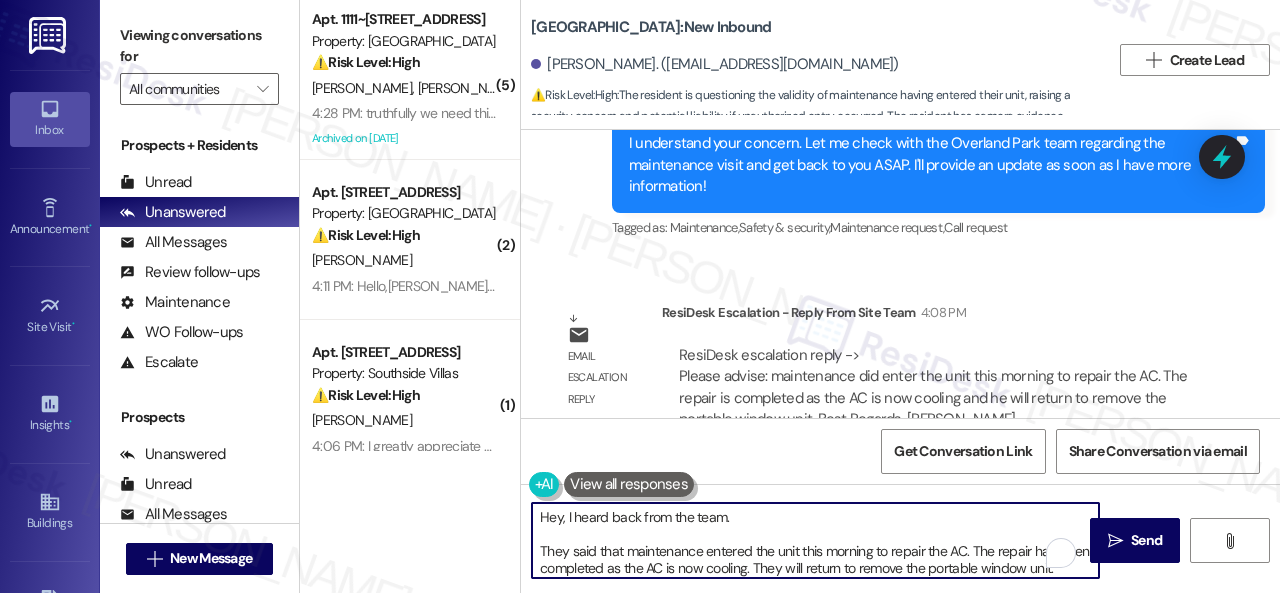 scroll, scrollTop: 68, scrollLeft: 0, axis: vertical 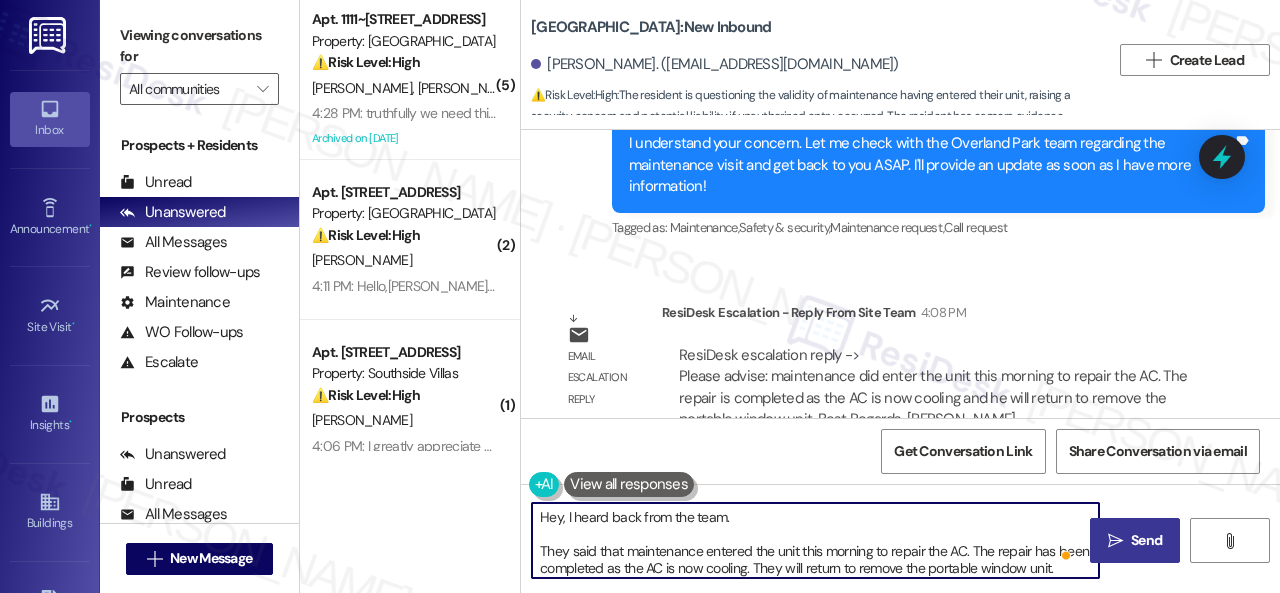 type on "Hey, I heard back from the team.
They said that maintenance entered the unit this morning to repair the AC. The repair has been completed as the AC is now cooling. They will return to remove the portable window unit.
Let me know if you need anything else. Thank you!" 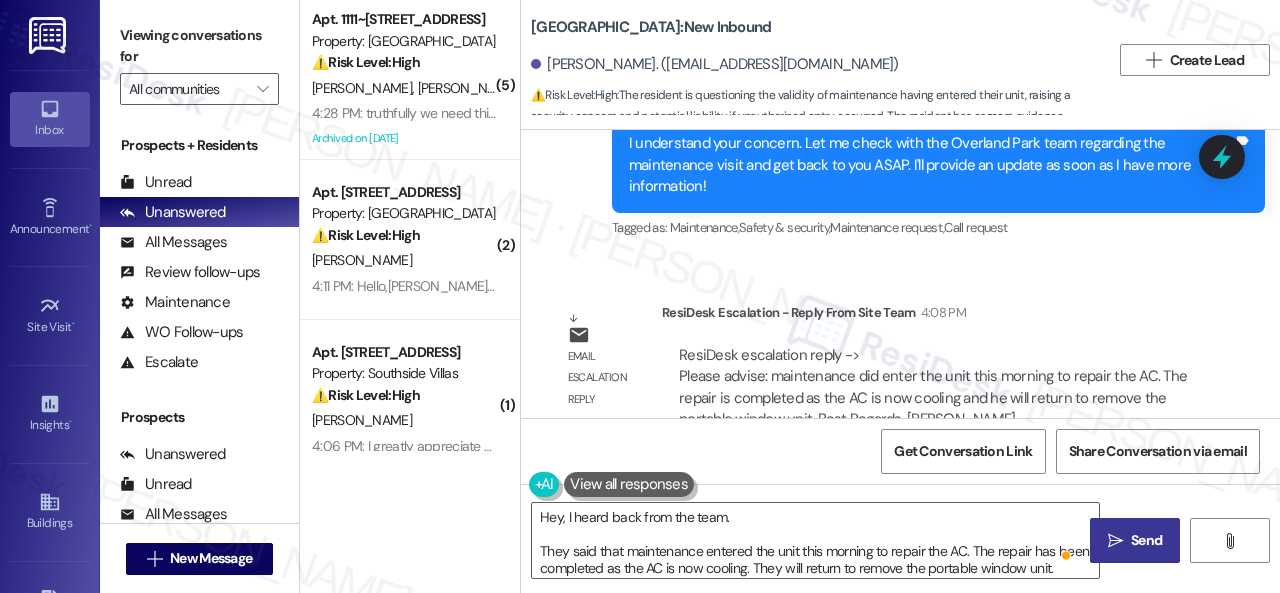 click on " Send" at bounding box center (1135, 540) 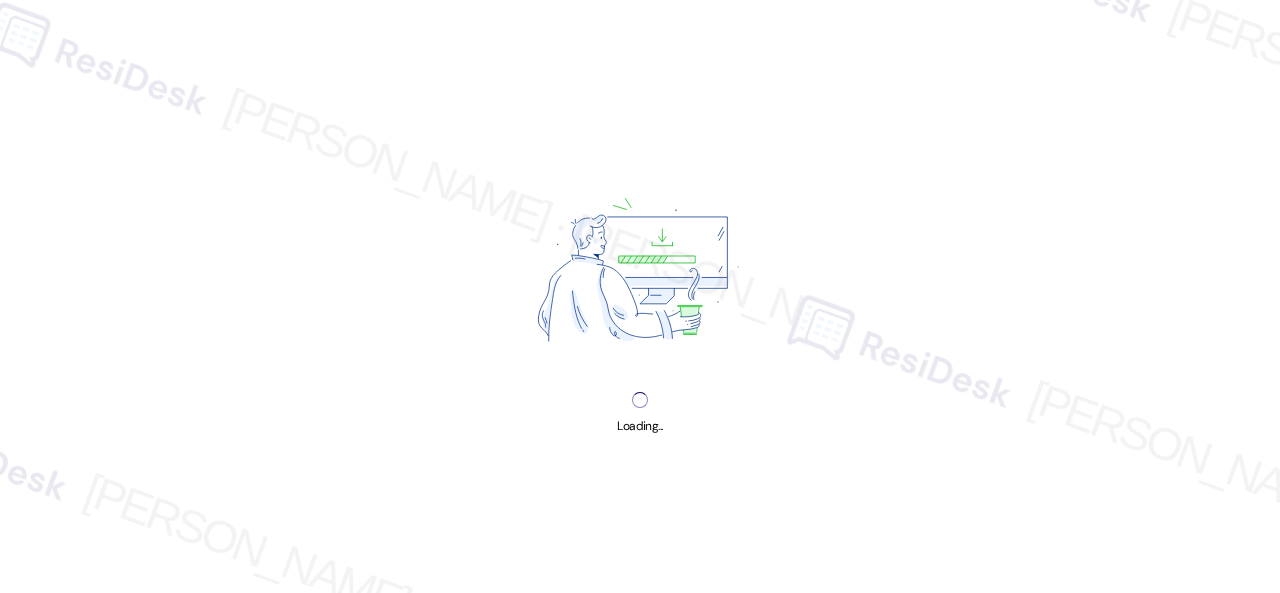 scroll, scrollTop: 0, scrollLeft: 0, axis: both 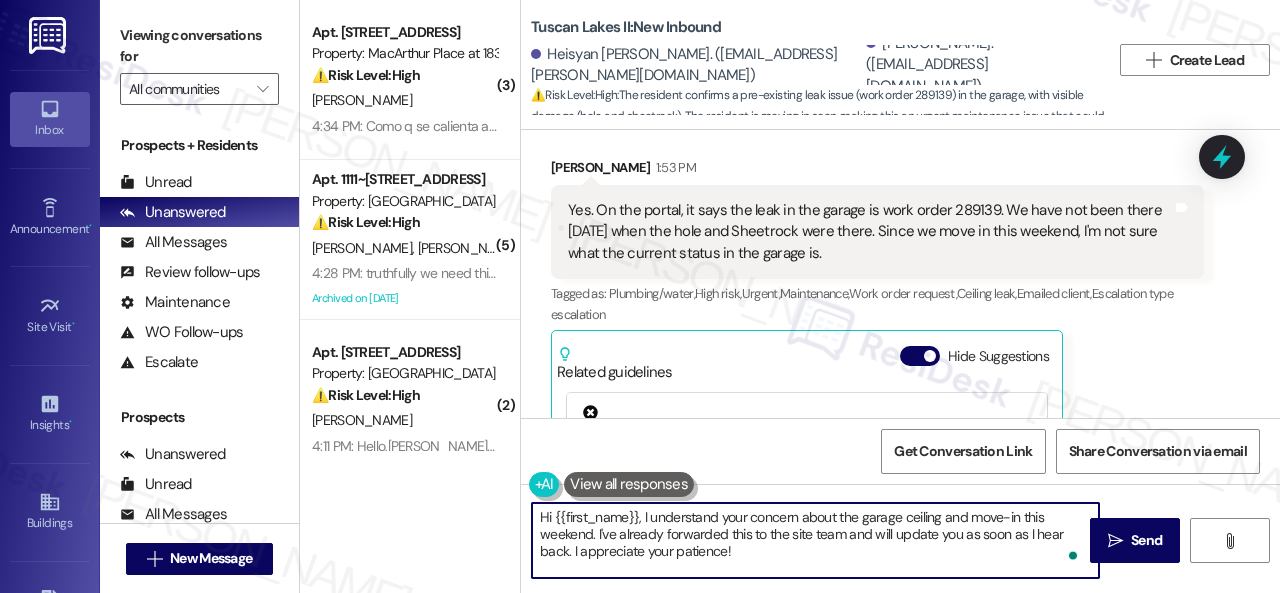 drag, startPoint x: 498, startPoint y: 485, endPoint x: 527, endPoint y: 511, distance: 38.948685 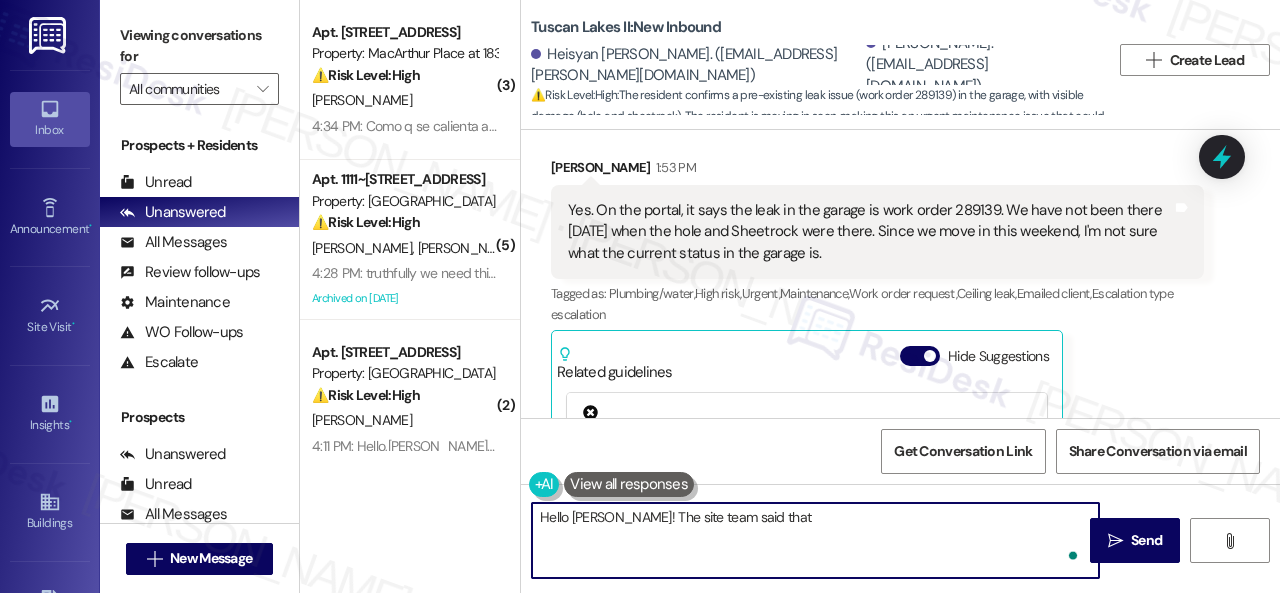 paste on "ainters will be there [DATE] to complete the garage service request, and it will be completed." 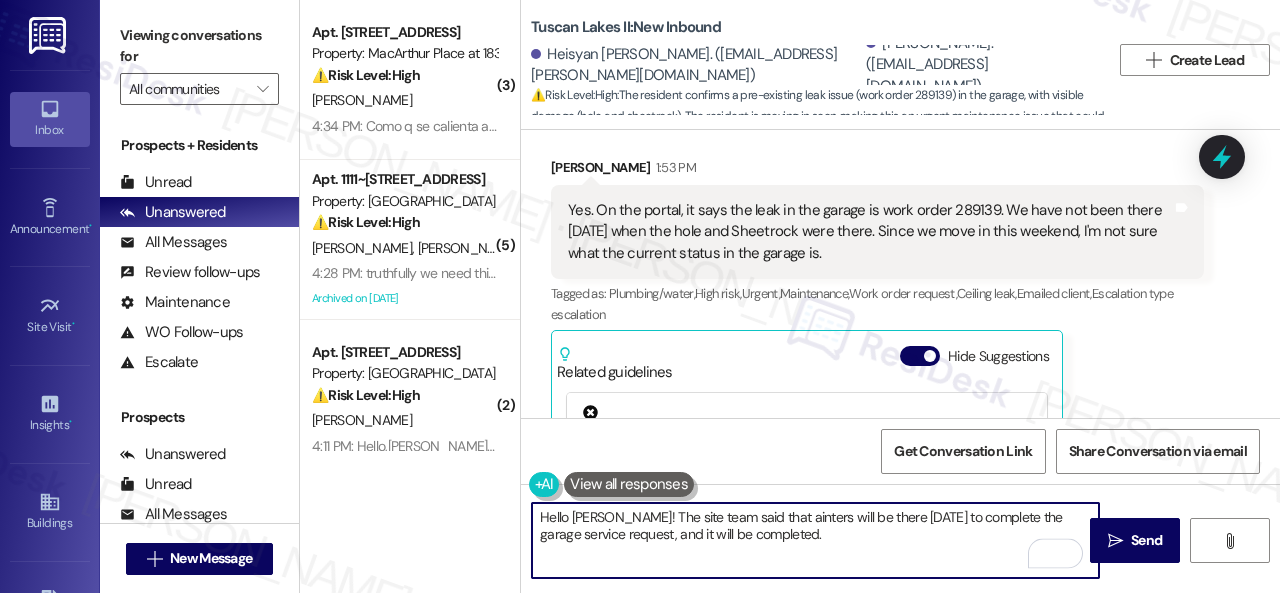 click on "Hello [PERSON_NAME]! The site team said that ainters will be there [DATE] to complete the garage service request, and it will be completed." at bounding box center [815, 540] 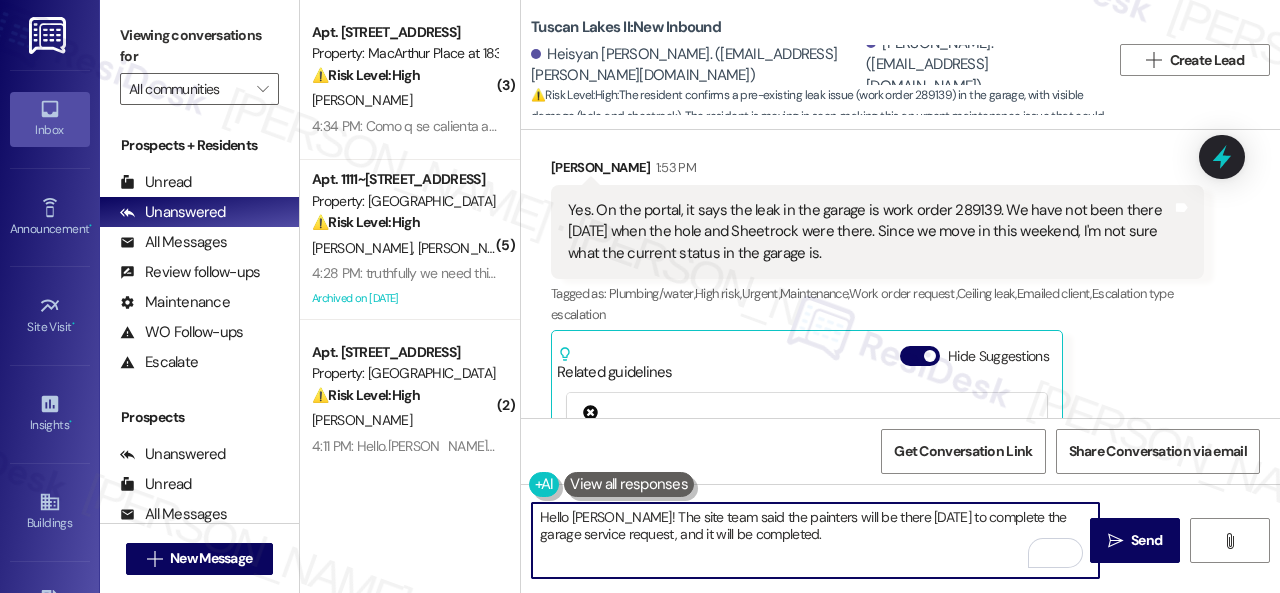 click on "Hello [PERSON_NAME]! The site team said the painters will be there [DATE] to complete the garage service request, and it will be completed." at bounding box center (815, 540) 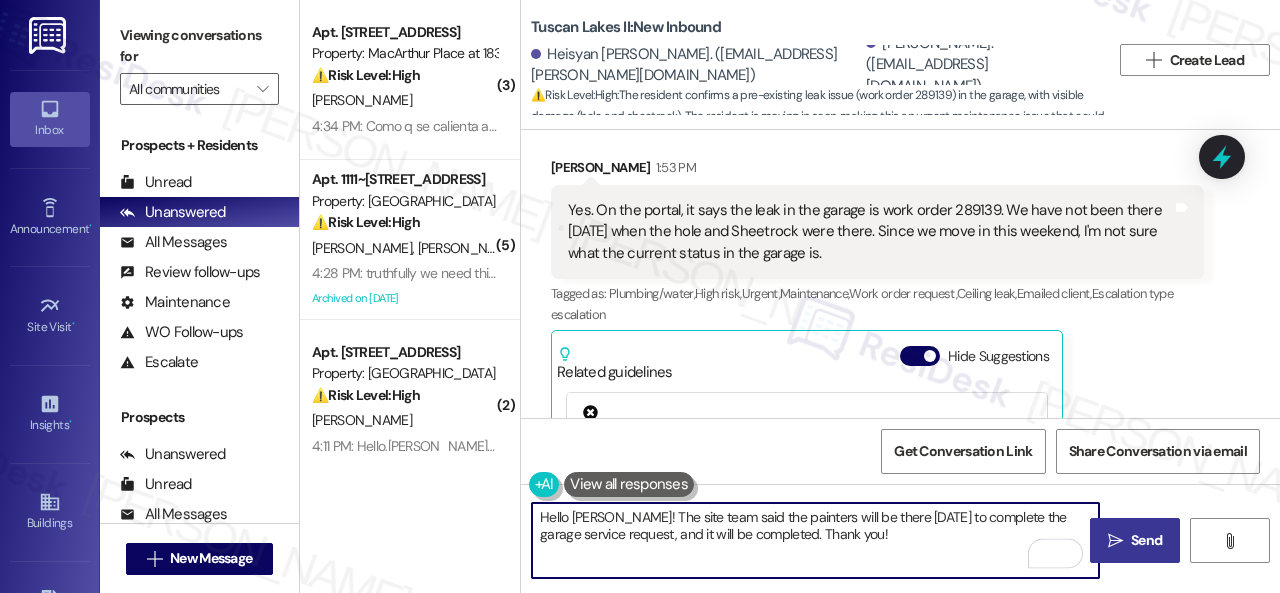type on "Hello [PERSON_NAME]! The site team said the painters will be there [DATE] to complete the garage service request, and it will be completed. Thank you!" 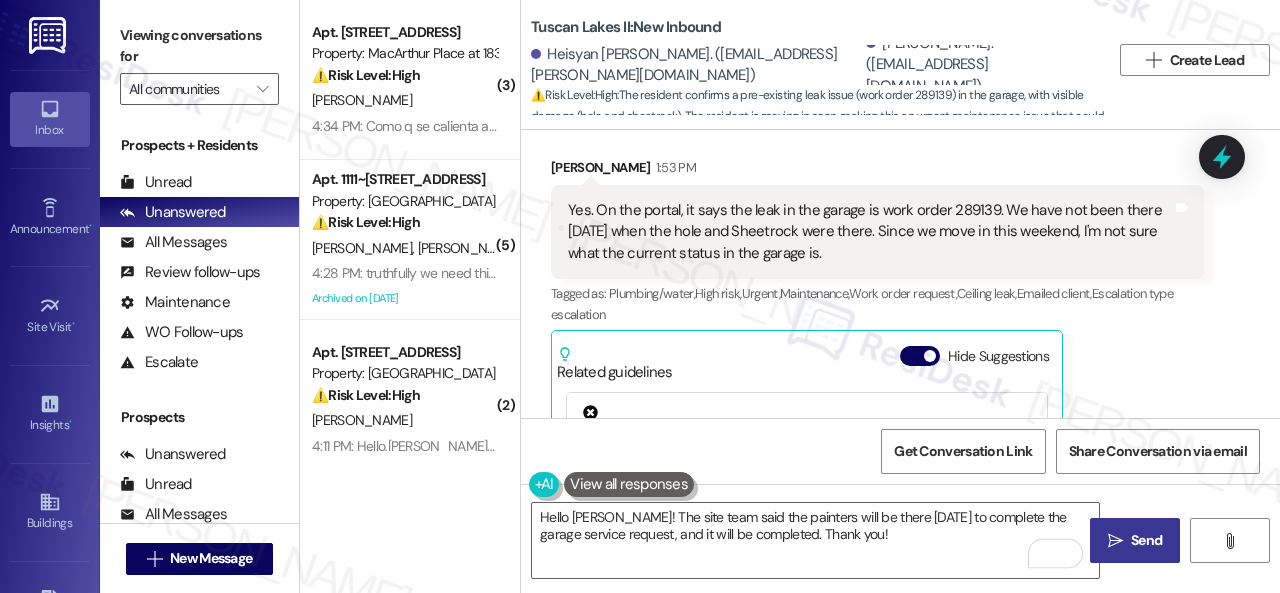 click on " Send" at bounding box center (1135, 540) 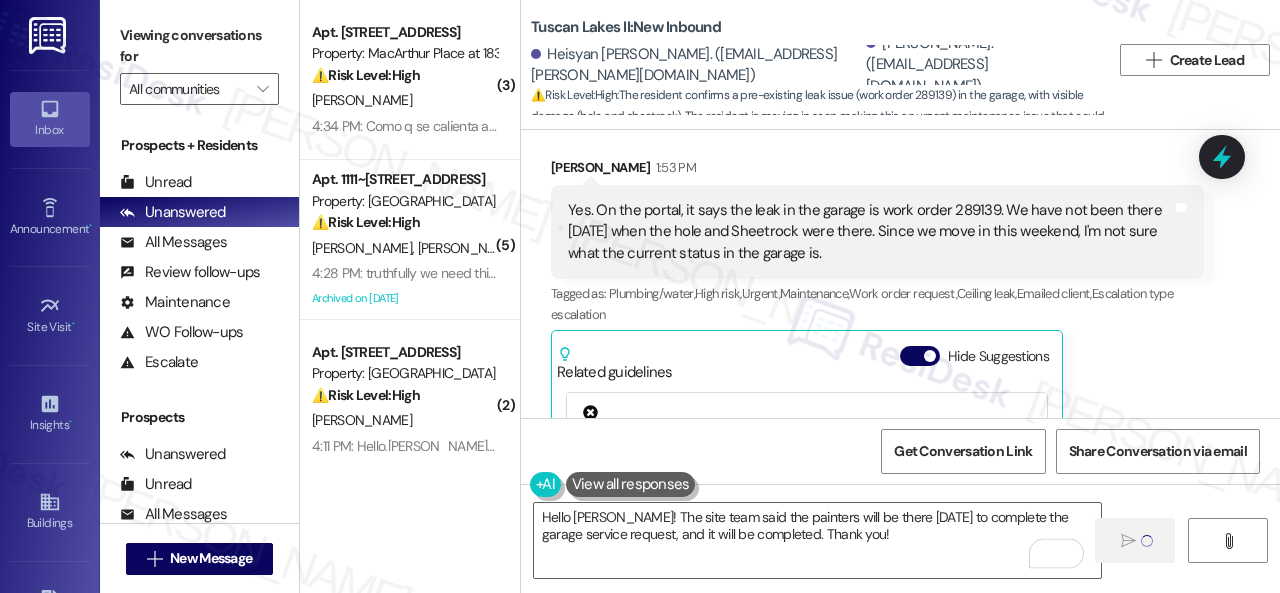 type 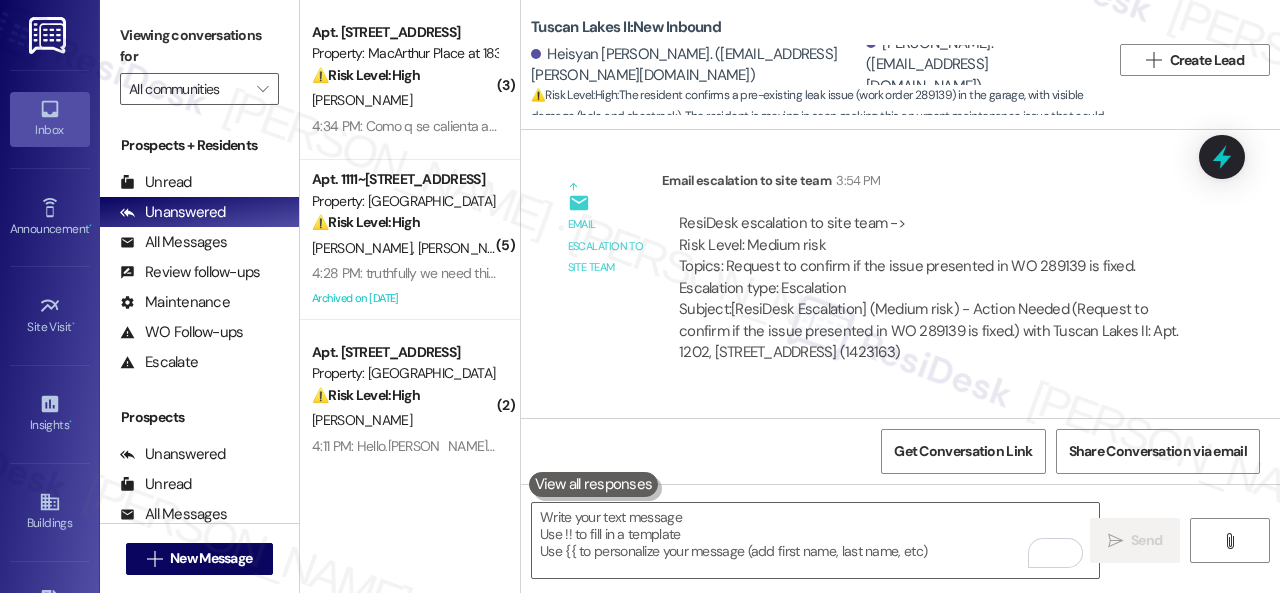 scroll, scrollTop: 2197, scrollLeft: 0, axis: vertical 